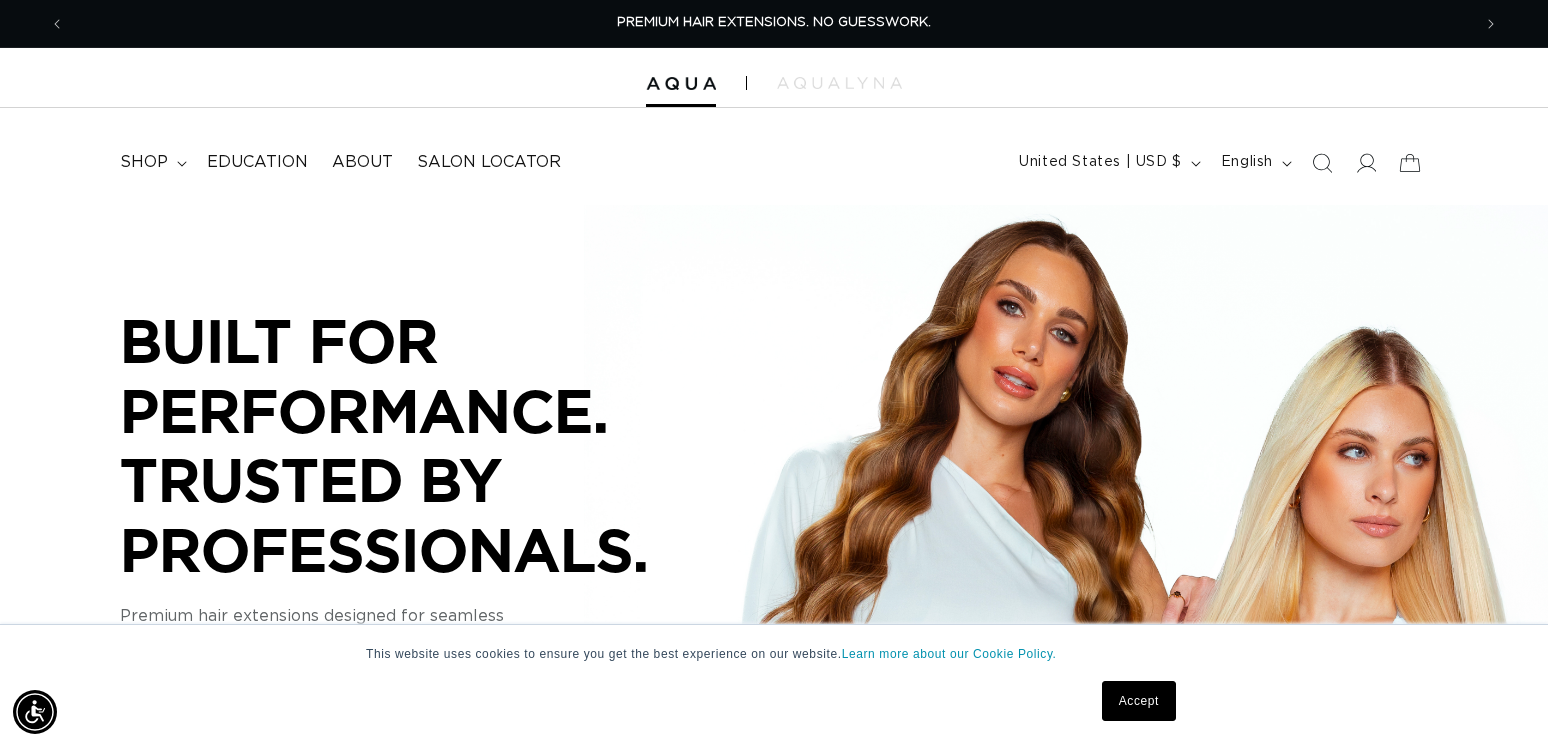 scroll, scrollTop: 1300, scrollLeft: 0, axis: vertical 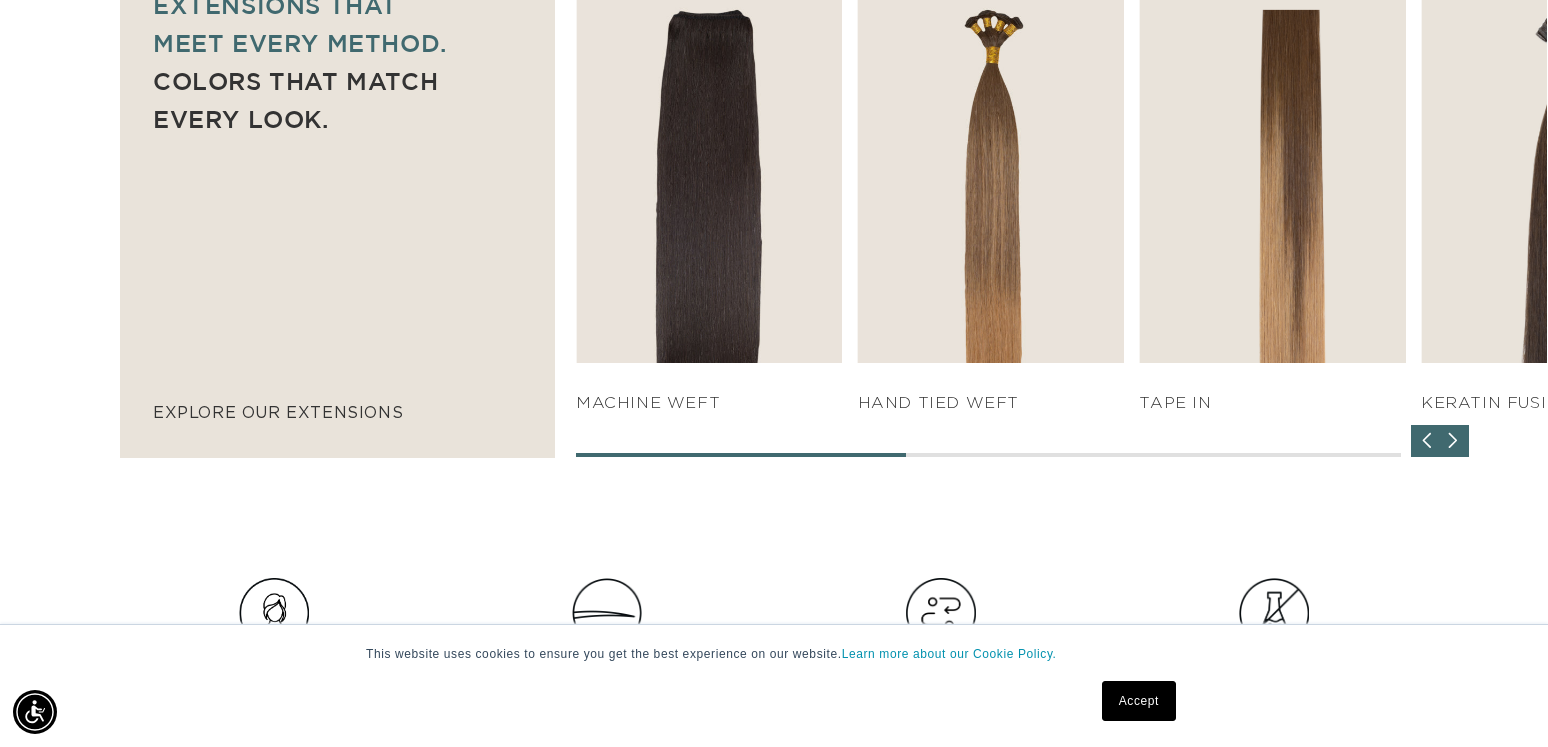 click on "SHOP NOW" at bounding box center (1272, 324) 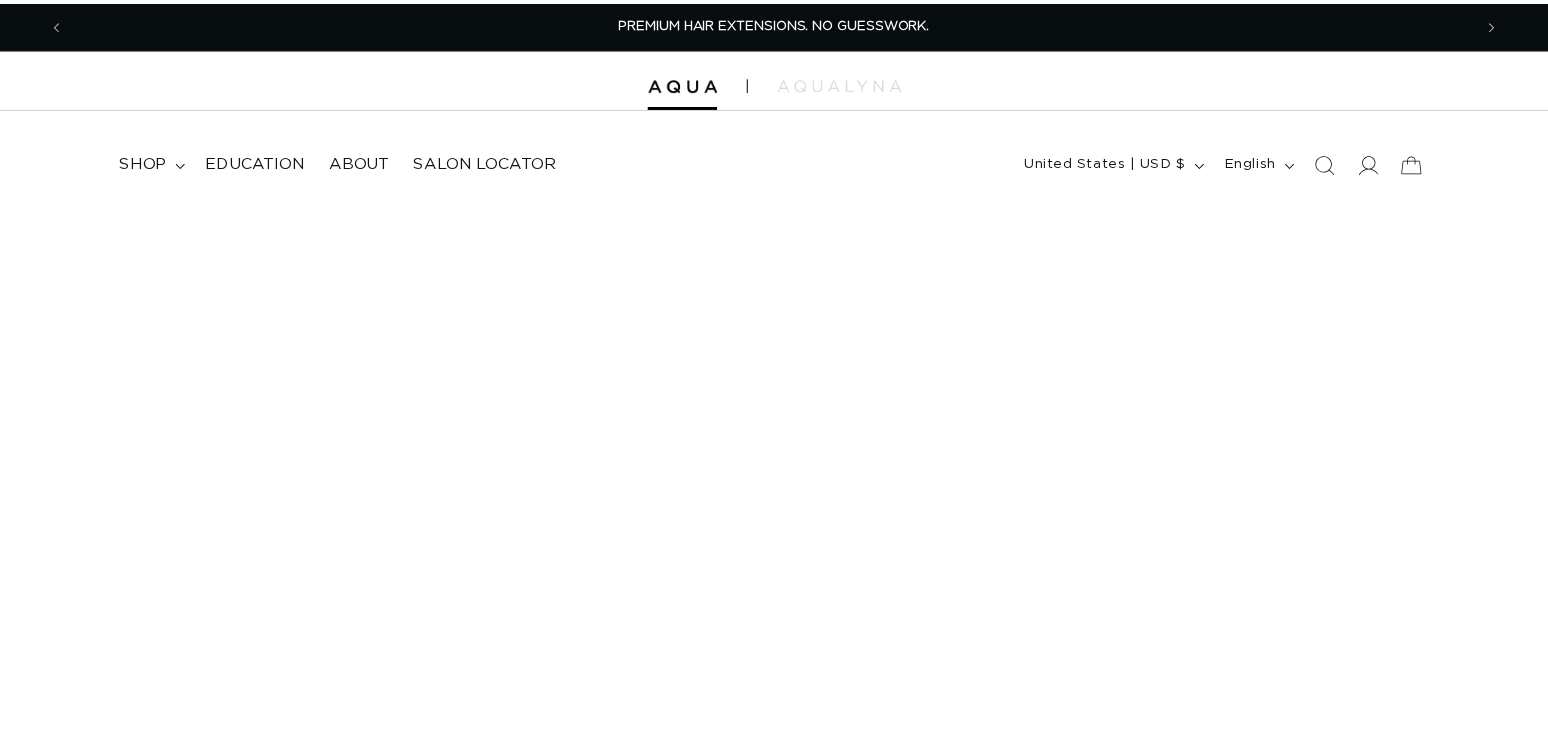 scroll, scrollTop: 0, scrollLeft: 0, axis: both 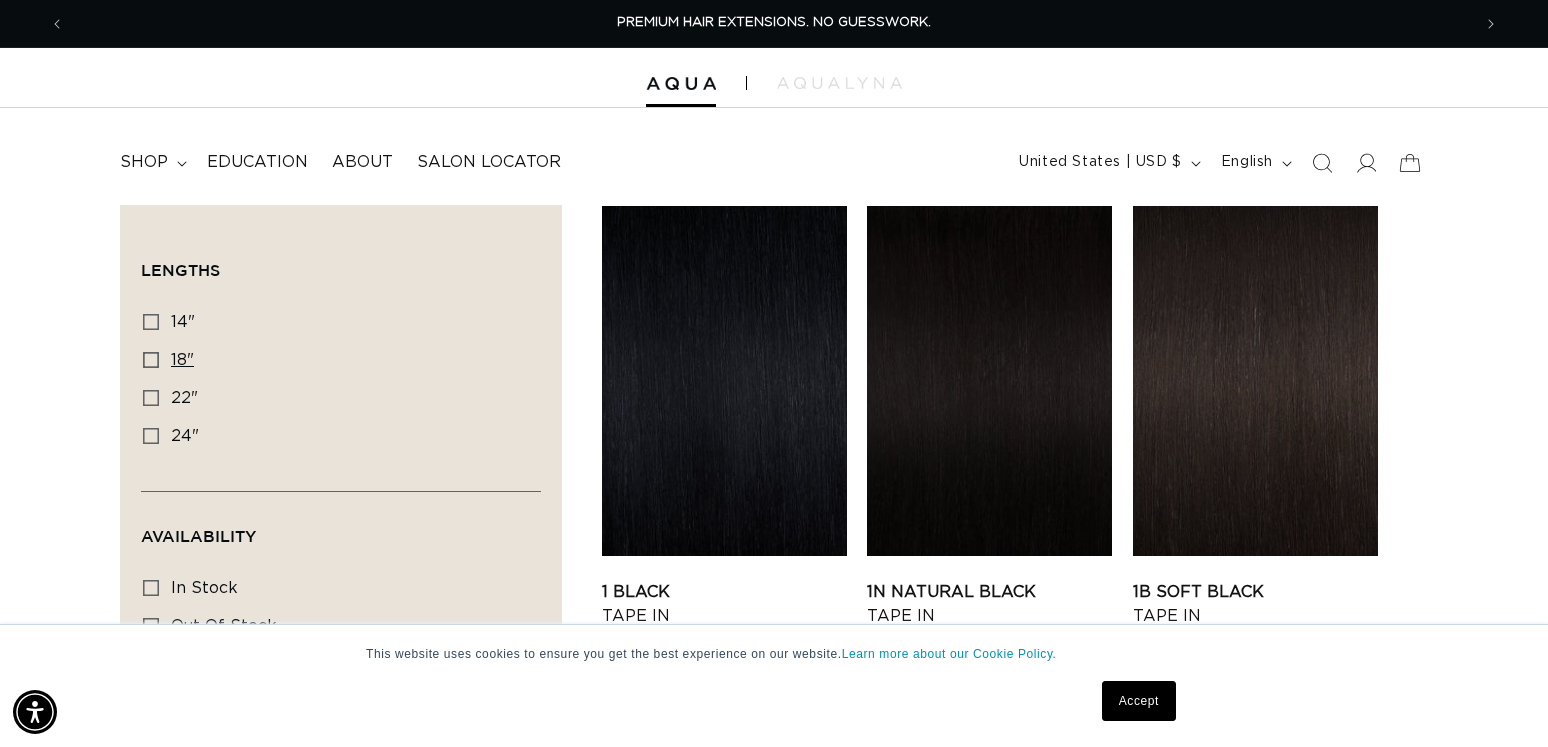 click 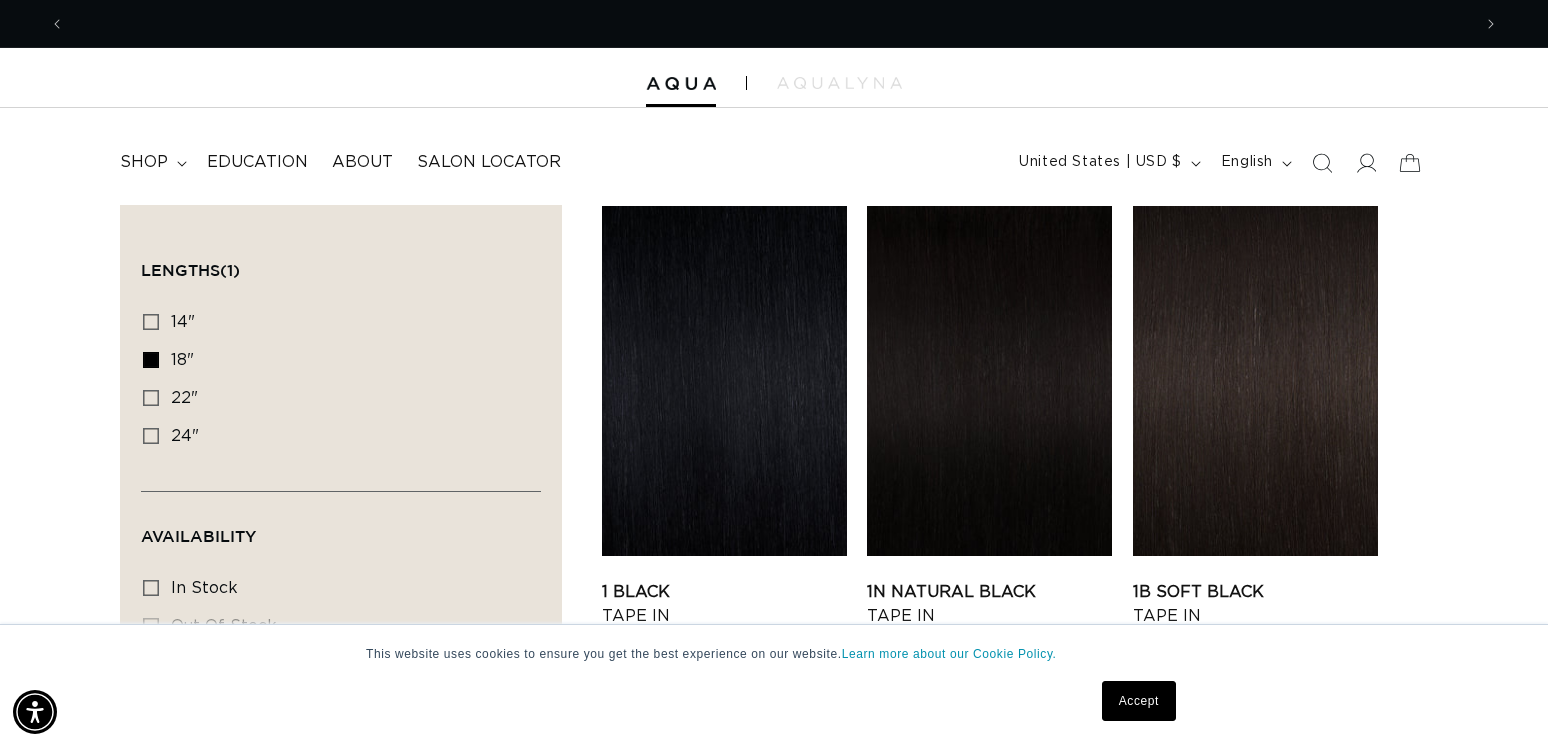 scroll, scrollTop: 0, scrollLeft: 1406, axis: horizontal 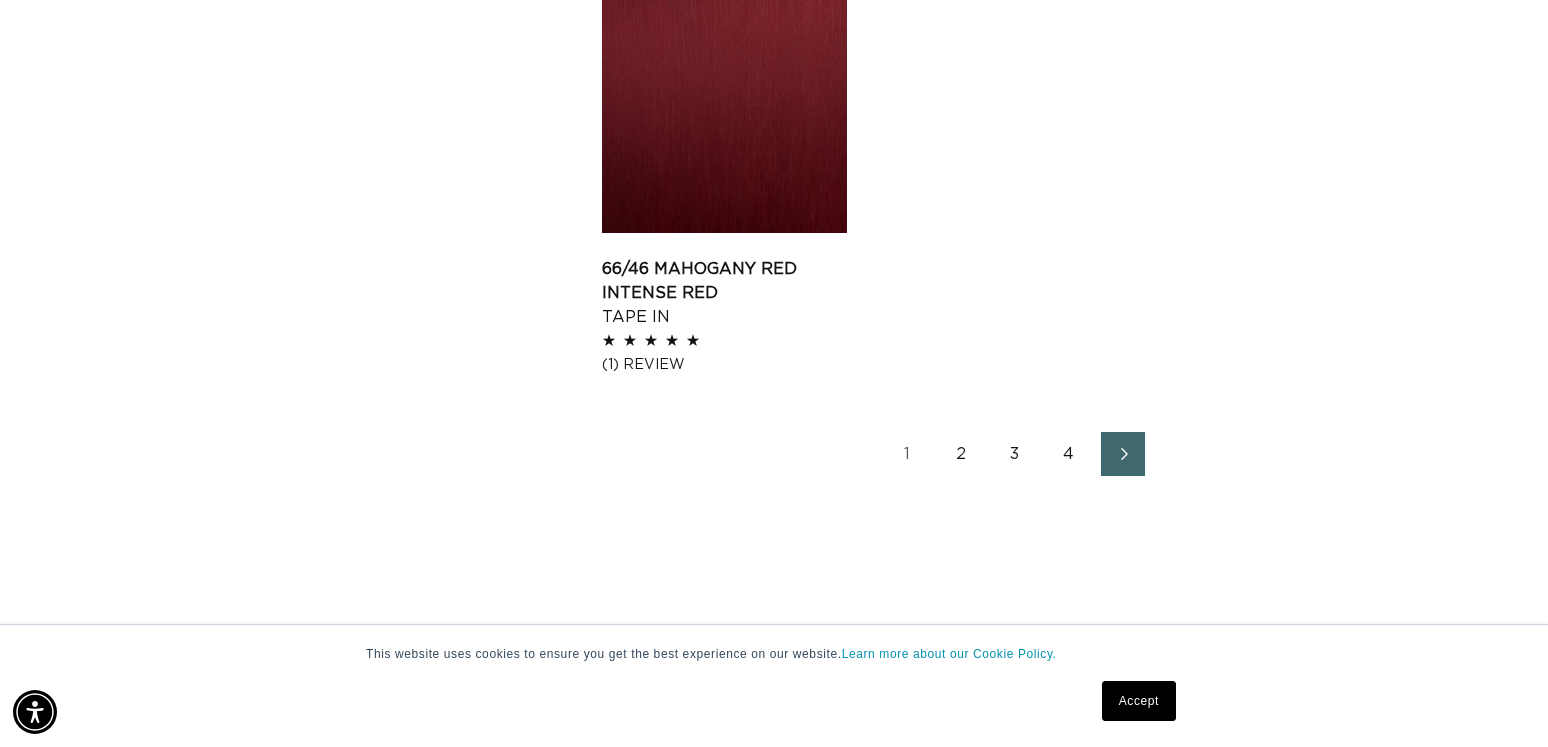 click on "2" at bounding box center [961, 454] 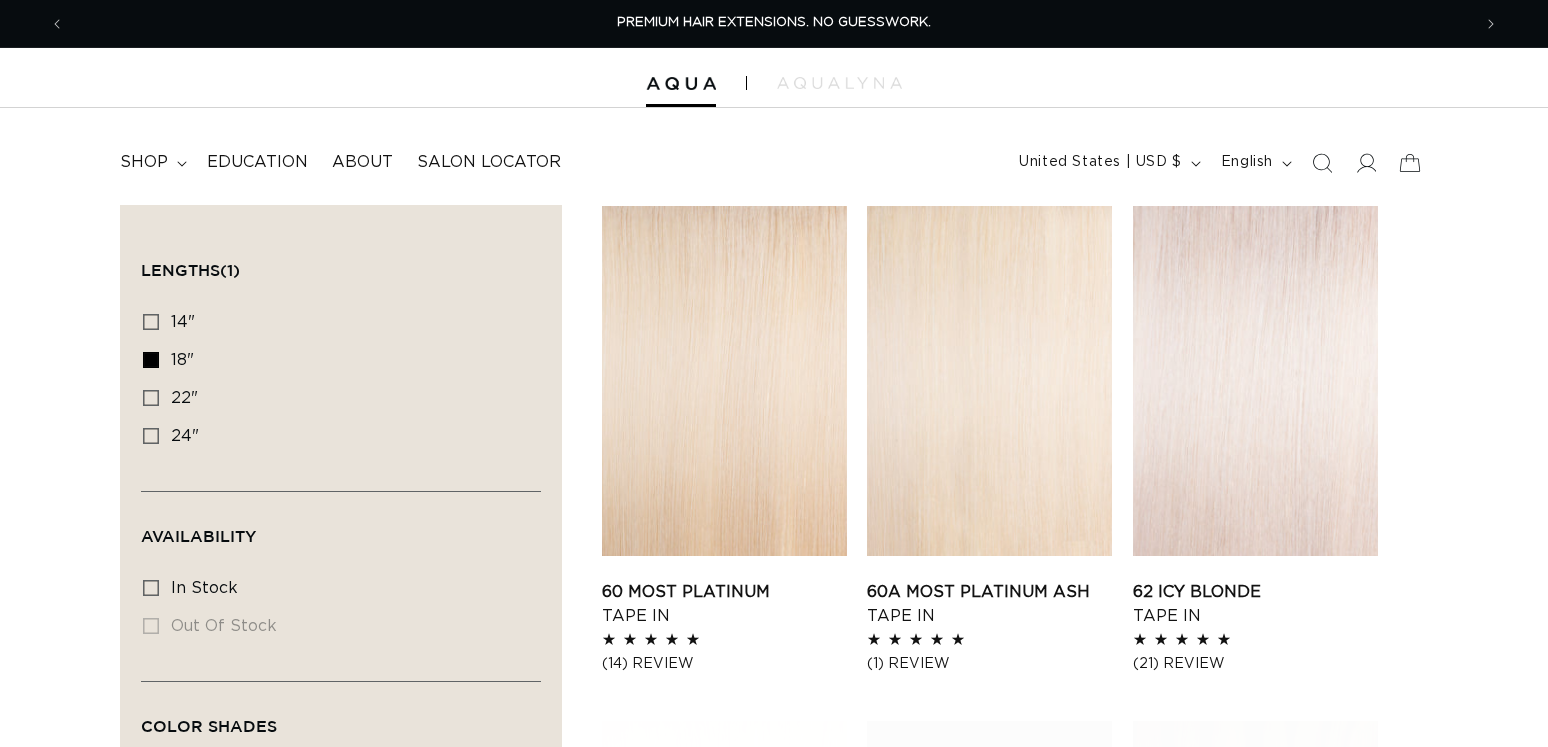scroll, scrollTop: 0, scrollLeft: 0, axis: both 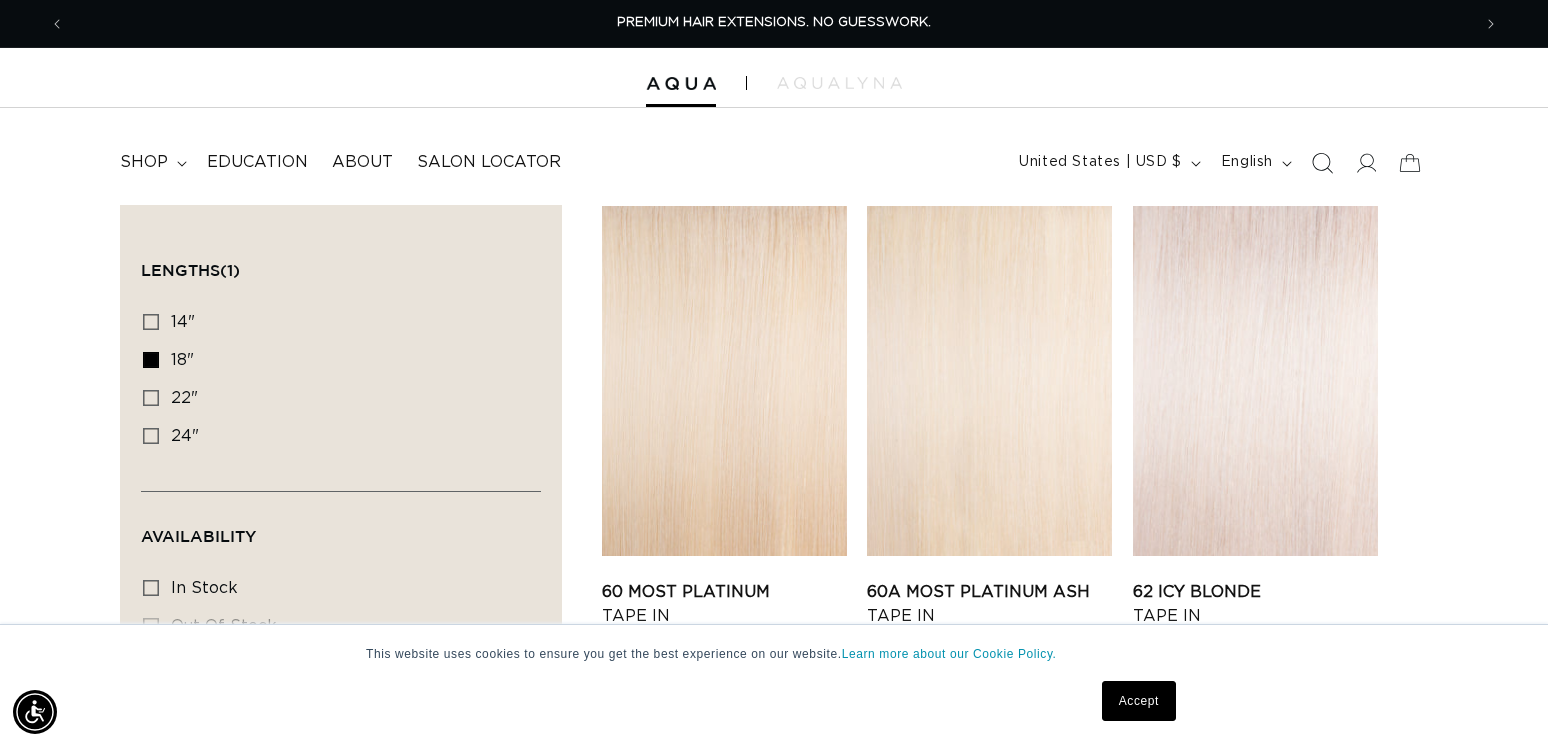 click 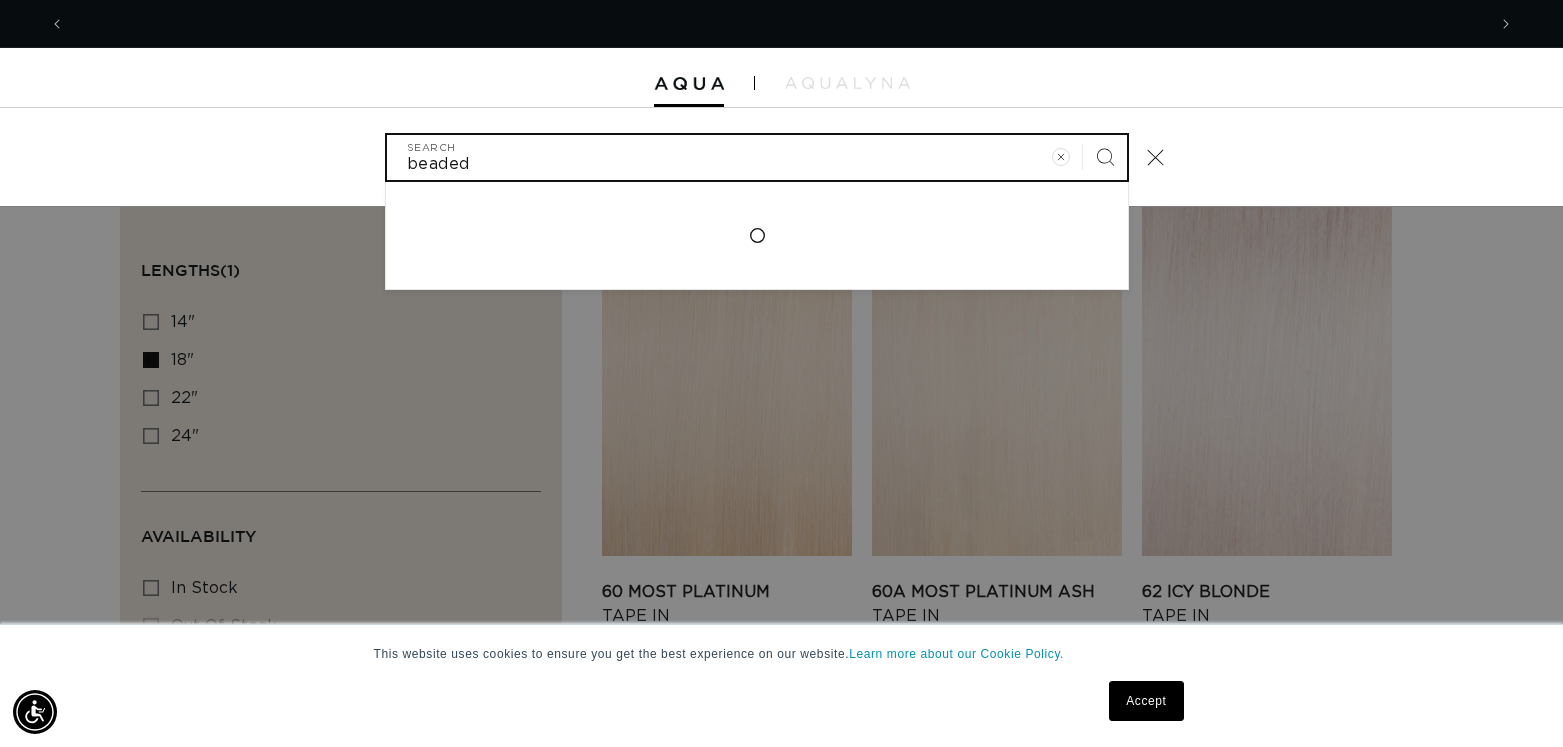scroll, scrollTop: 0, scrollLeft: 0, axis: both 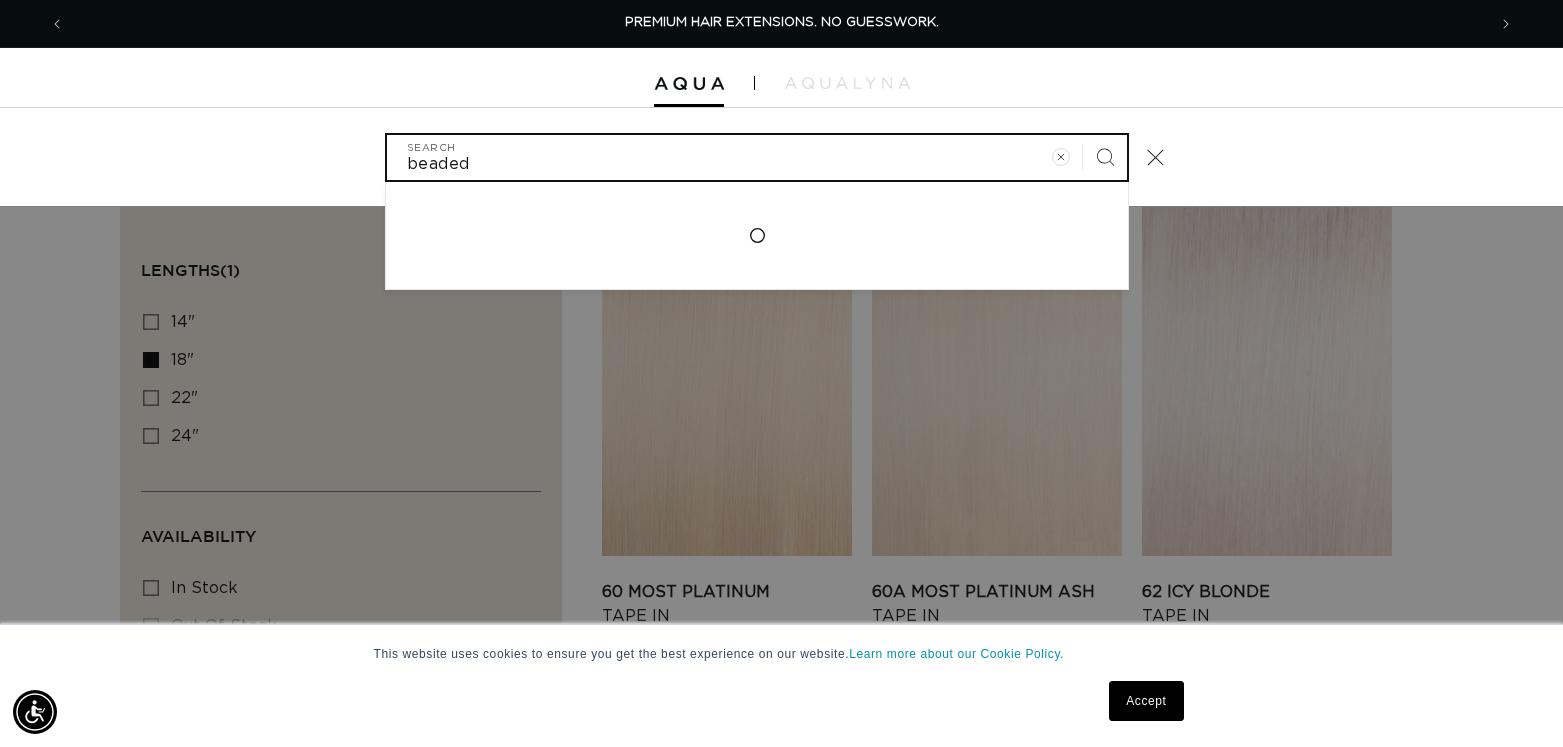 type on "beaded" 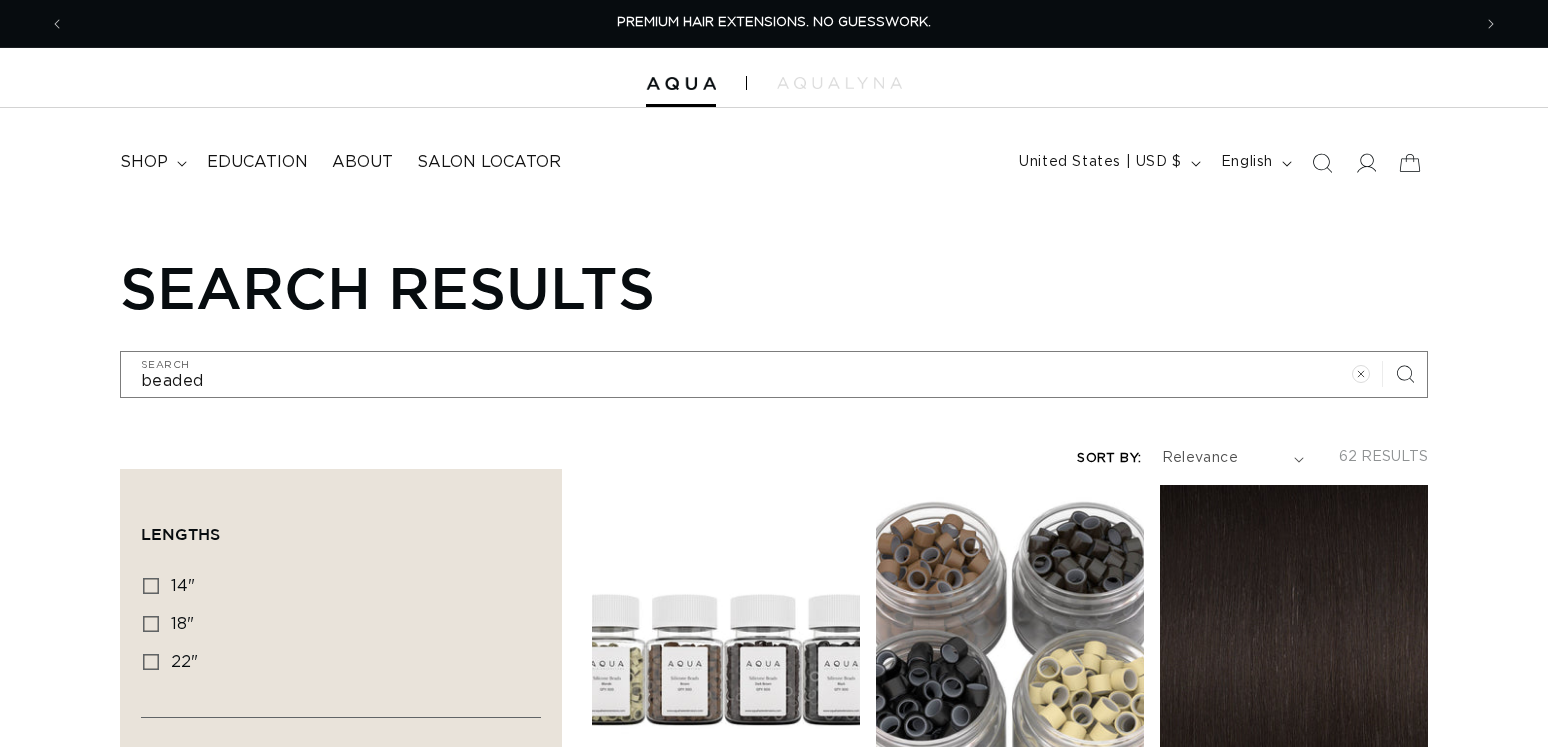 scroll, scrollTop: 0, scrollLeft: 0, axis: both 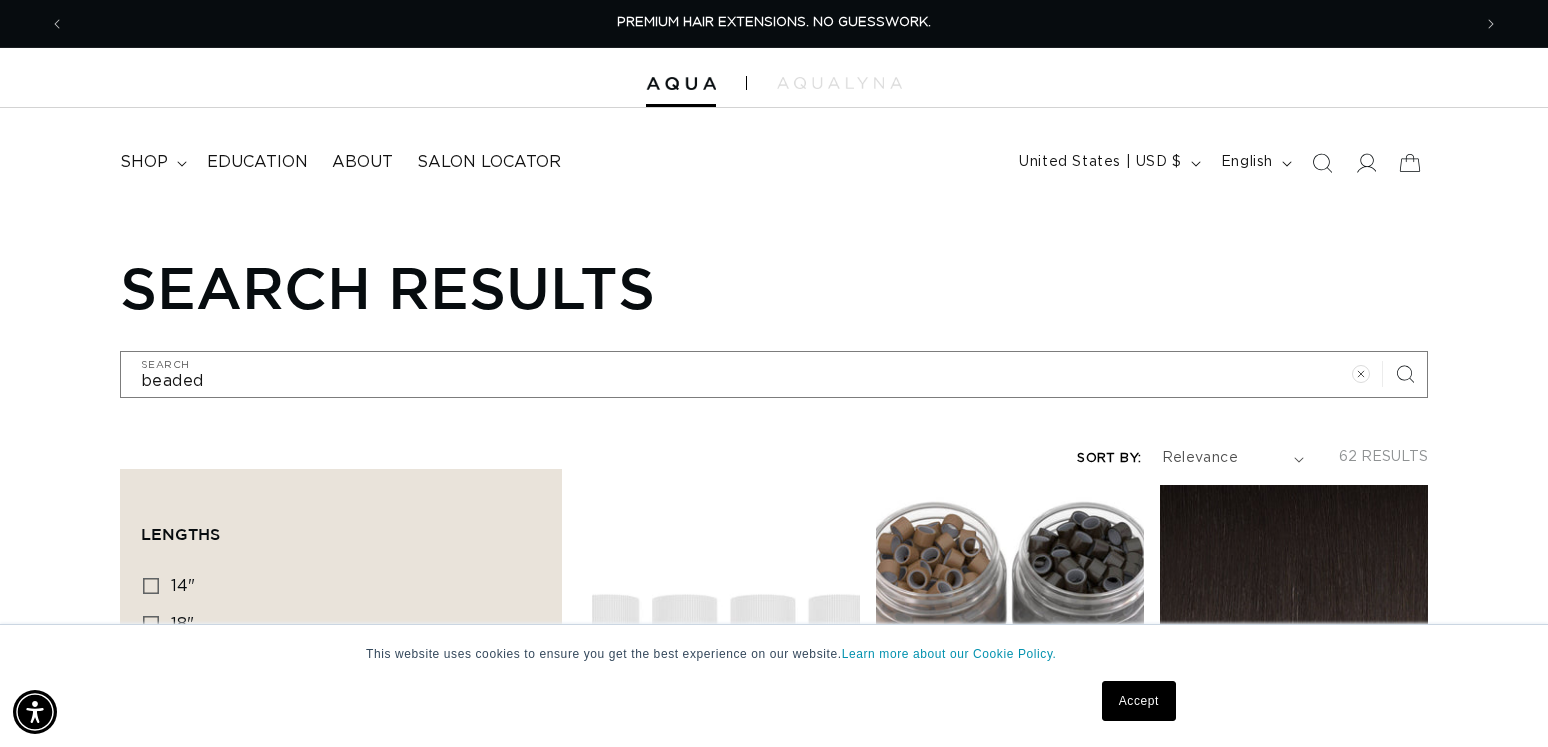 click on "Accept" at bounding box center (1139, 701) 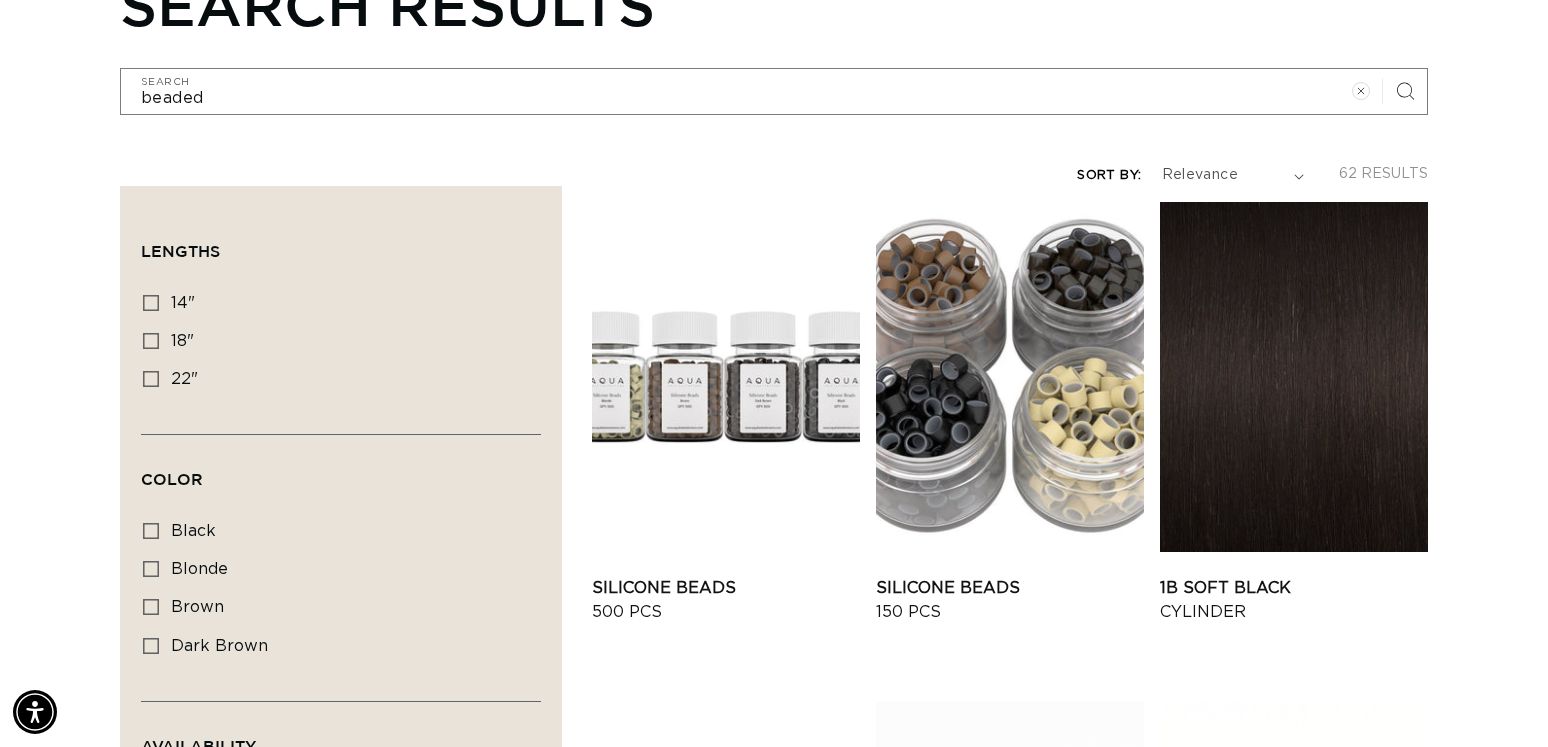 scroll, scrollTop: 300, scrollLeft: 0, axis: vertical 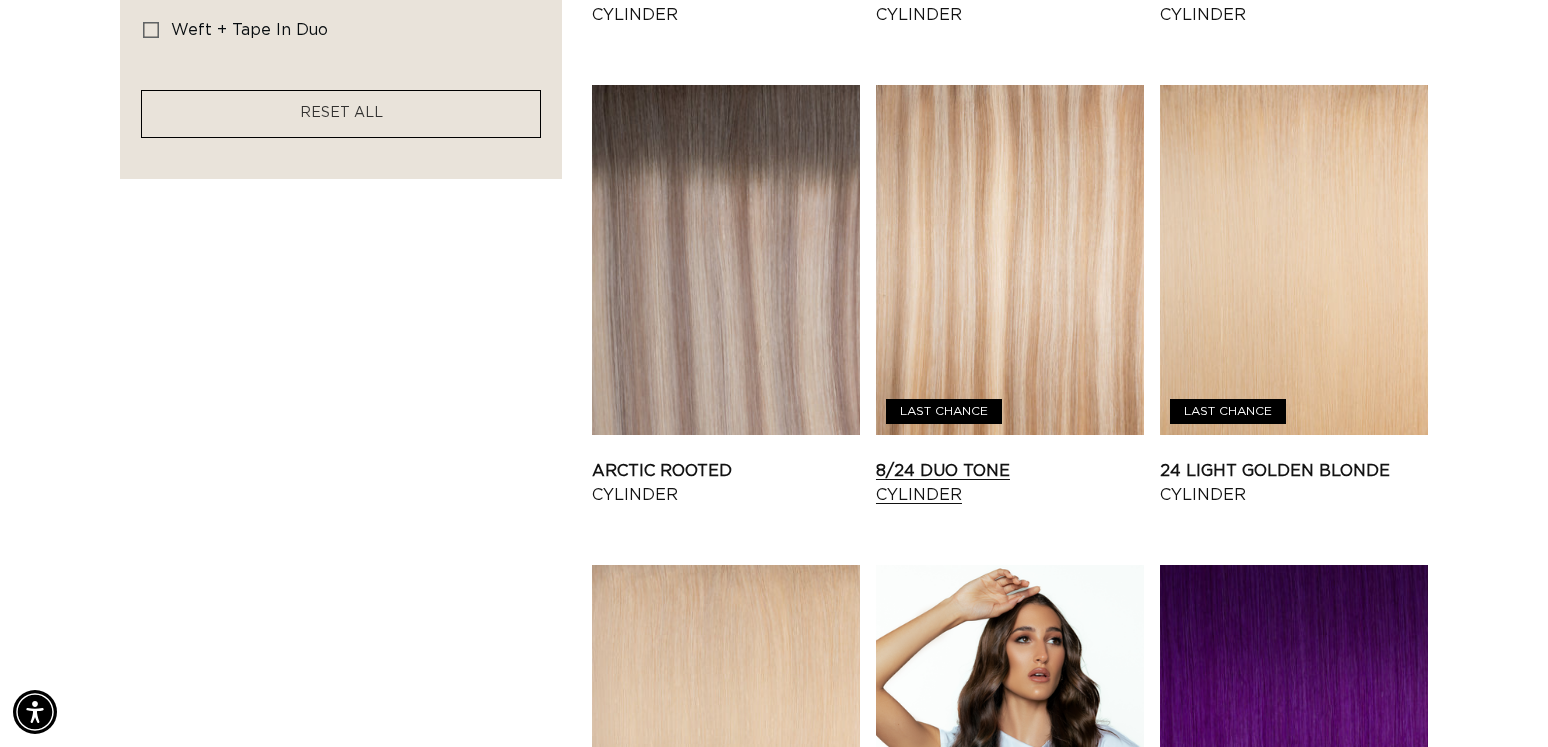 click on "8/24 Duo Tone
Cylinder" at bounding box center [1010, 483] 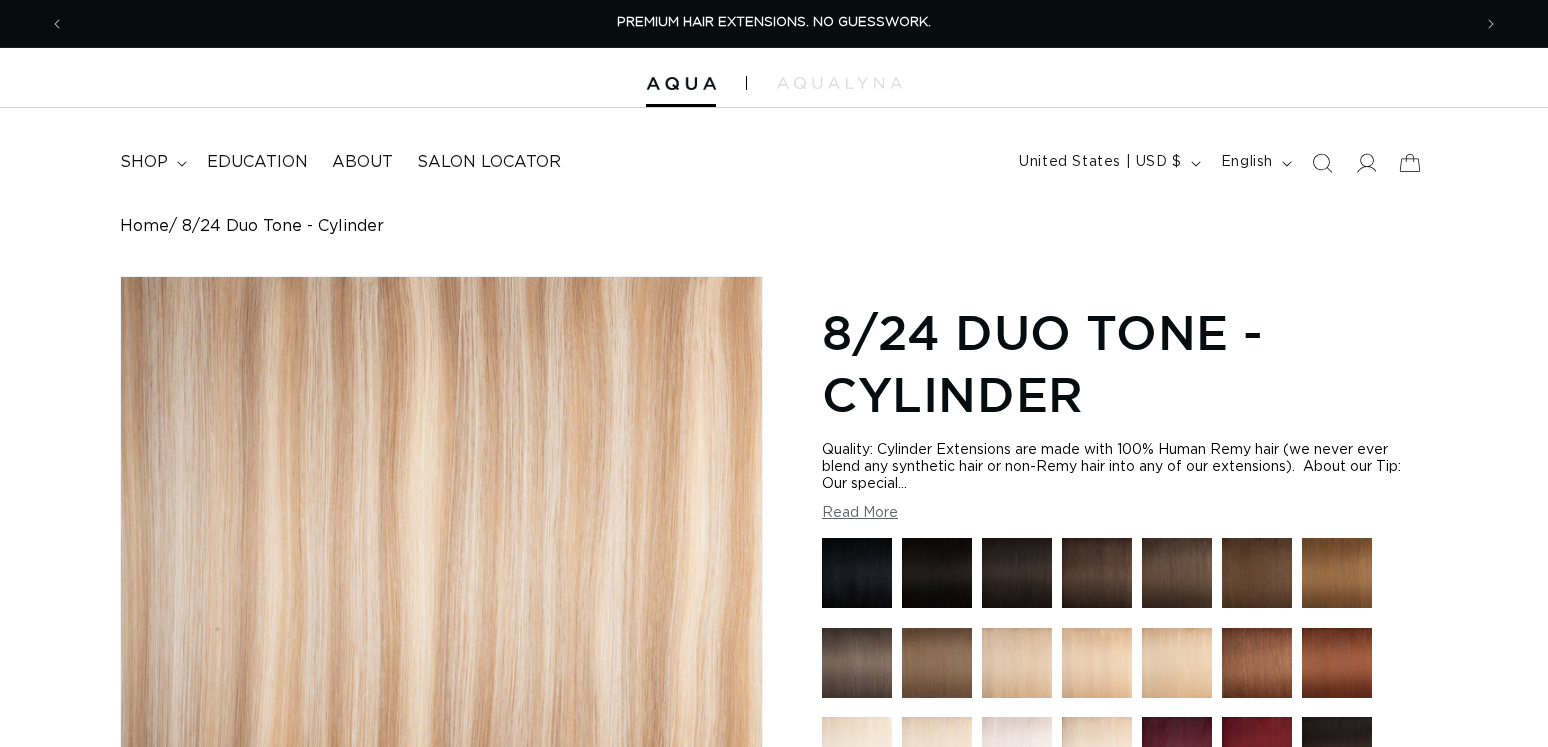 scroll, scrollTop: 0, scrollLeft: 0, axis: both 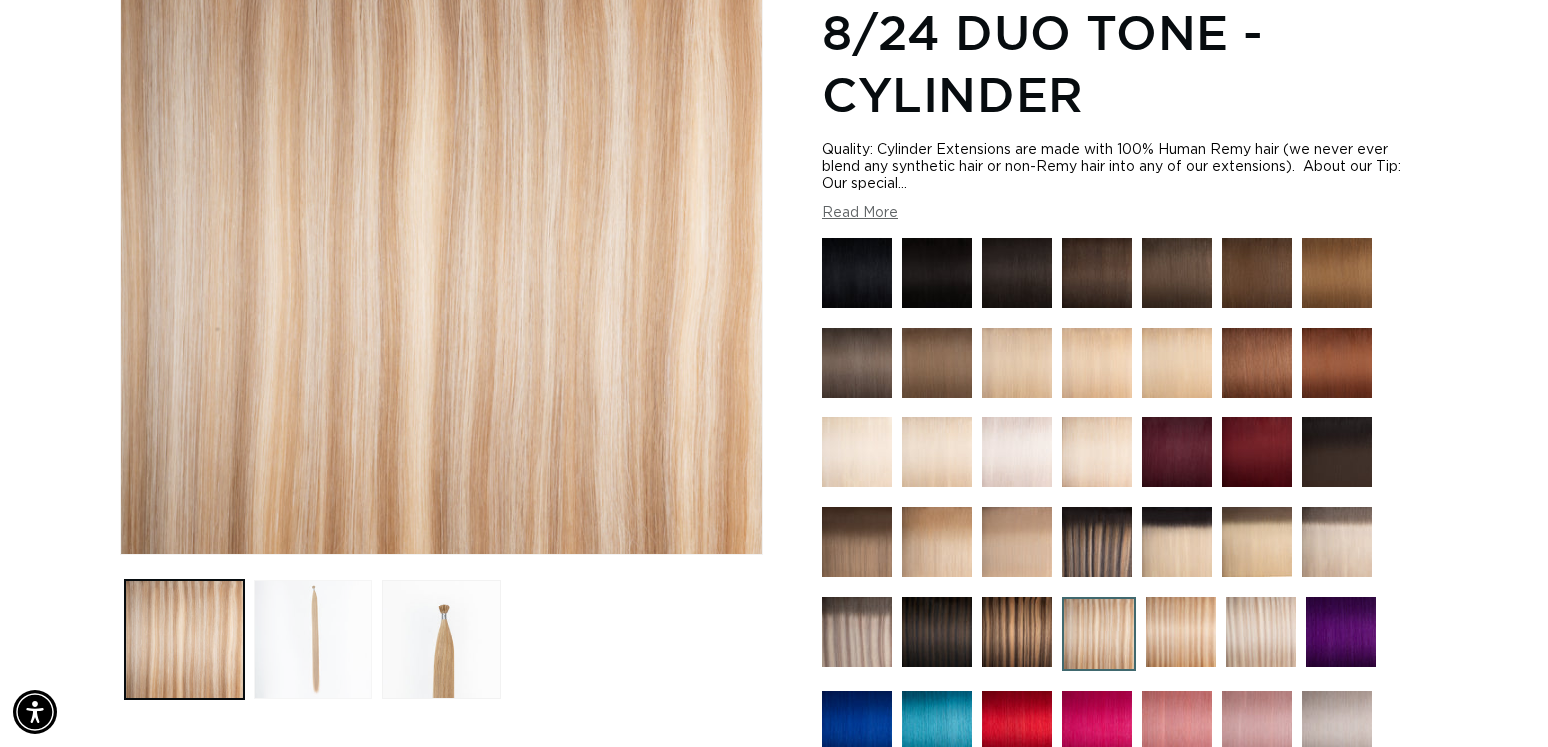 click at bounding box center (313, 639) 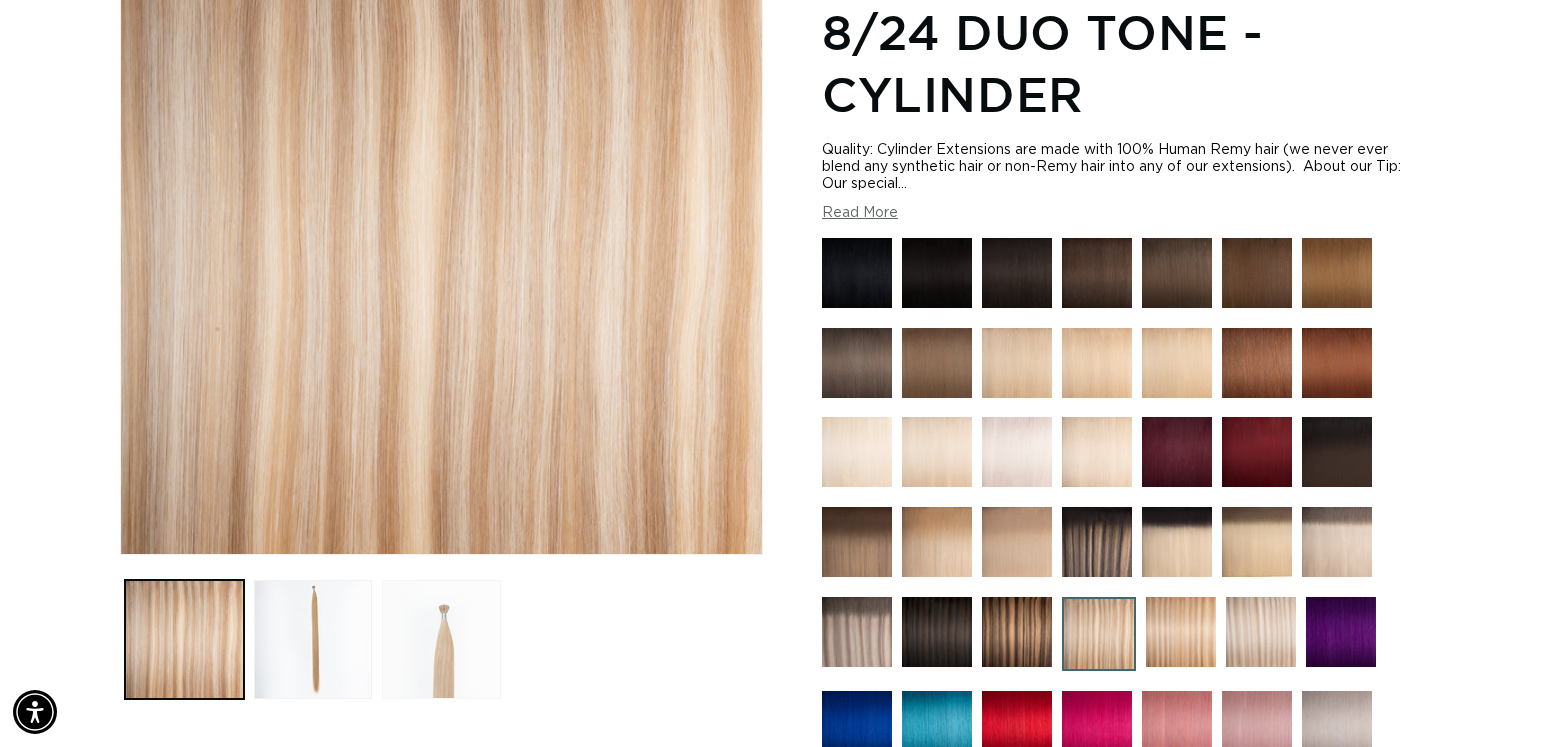 scroll, scrollTop: 276, scrollLeft: 0, axis: vertical 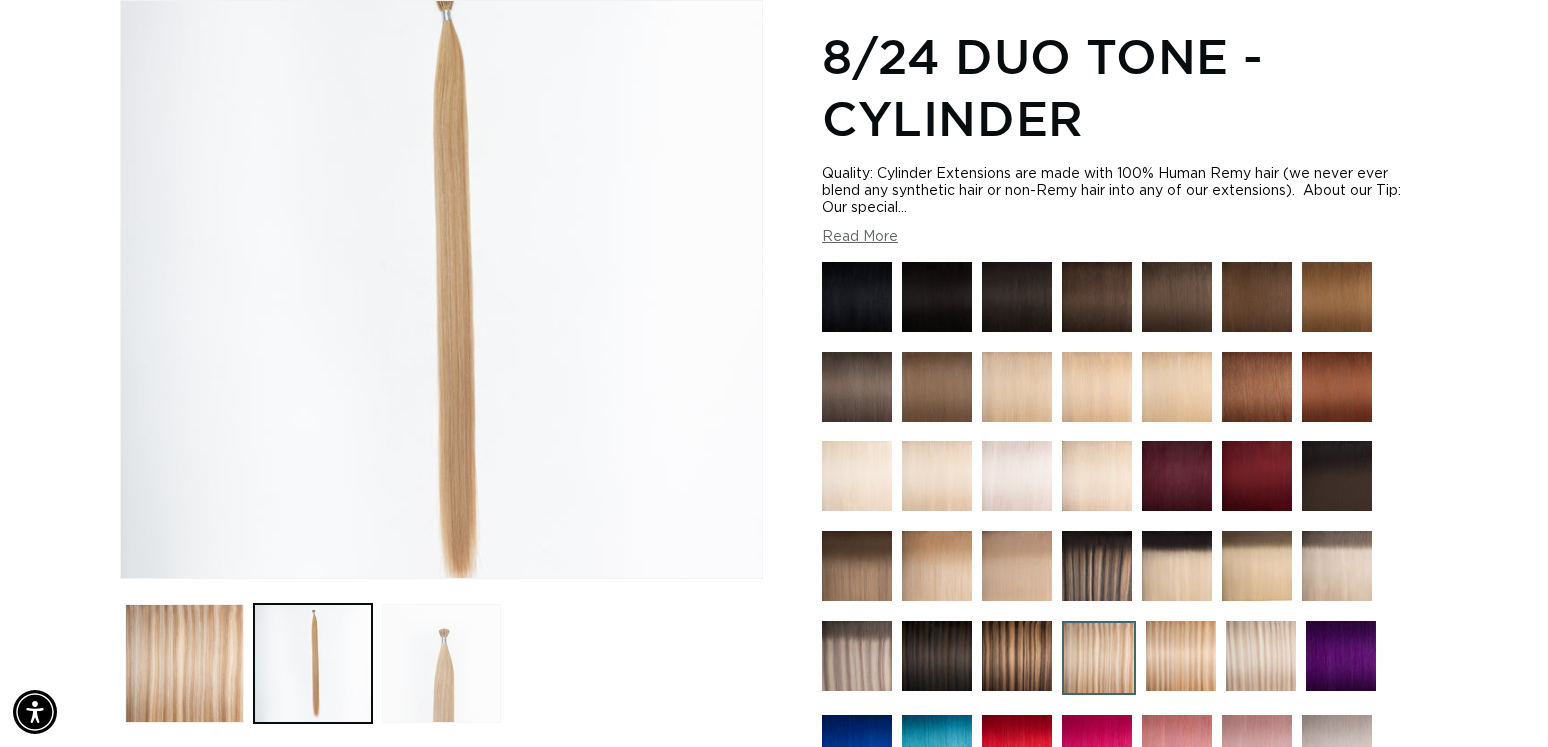 click at bounding box center [441, 663] 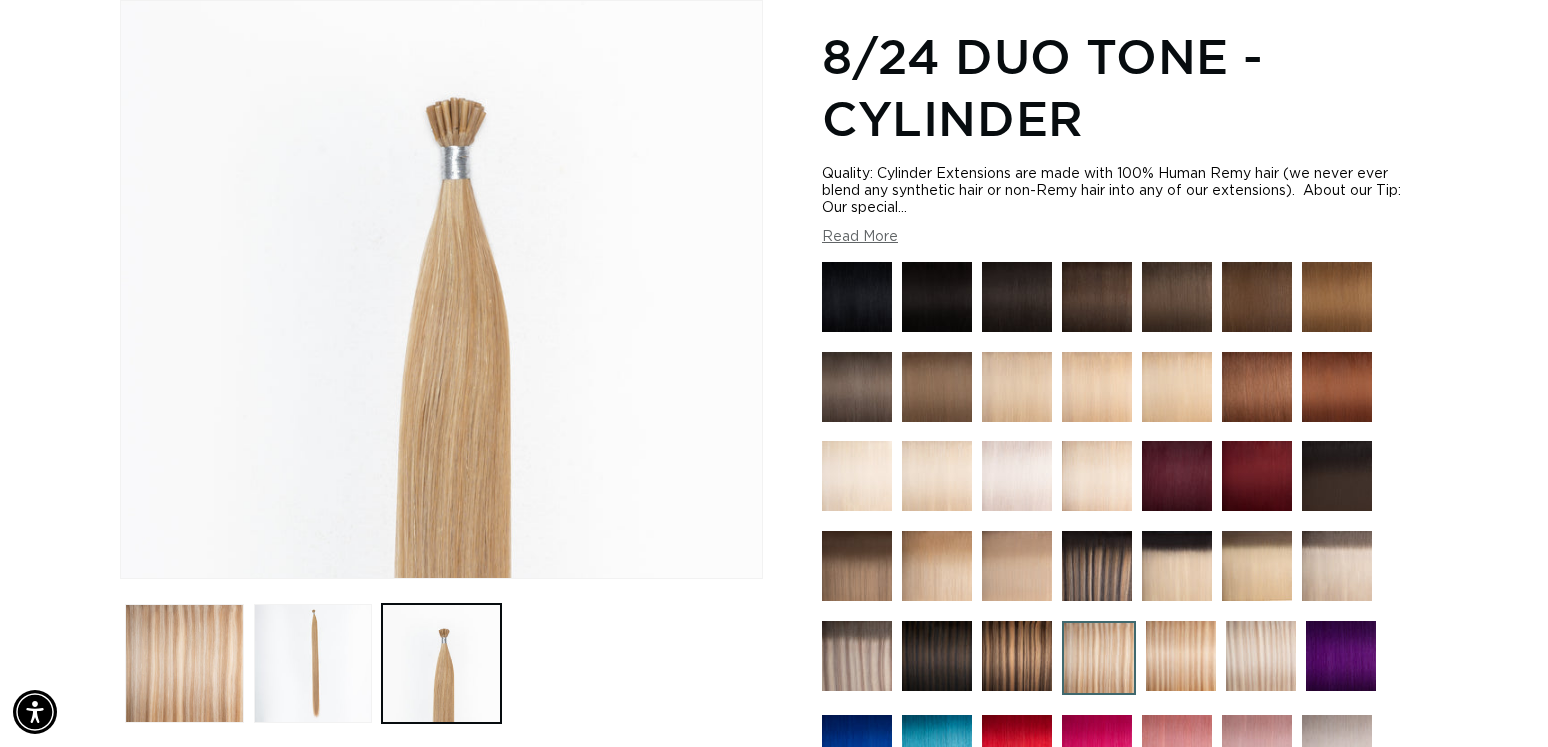 scroll, scrollTop: 0, scrollLeft: 0, axis: both 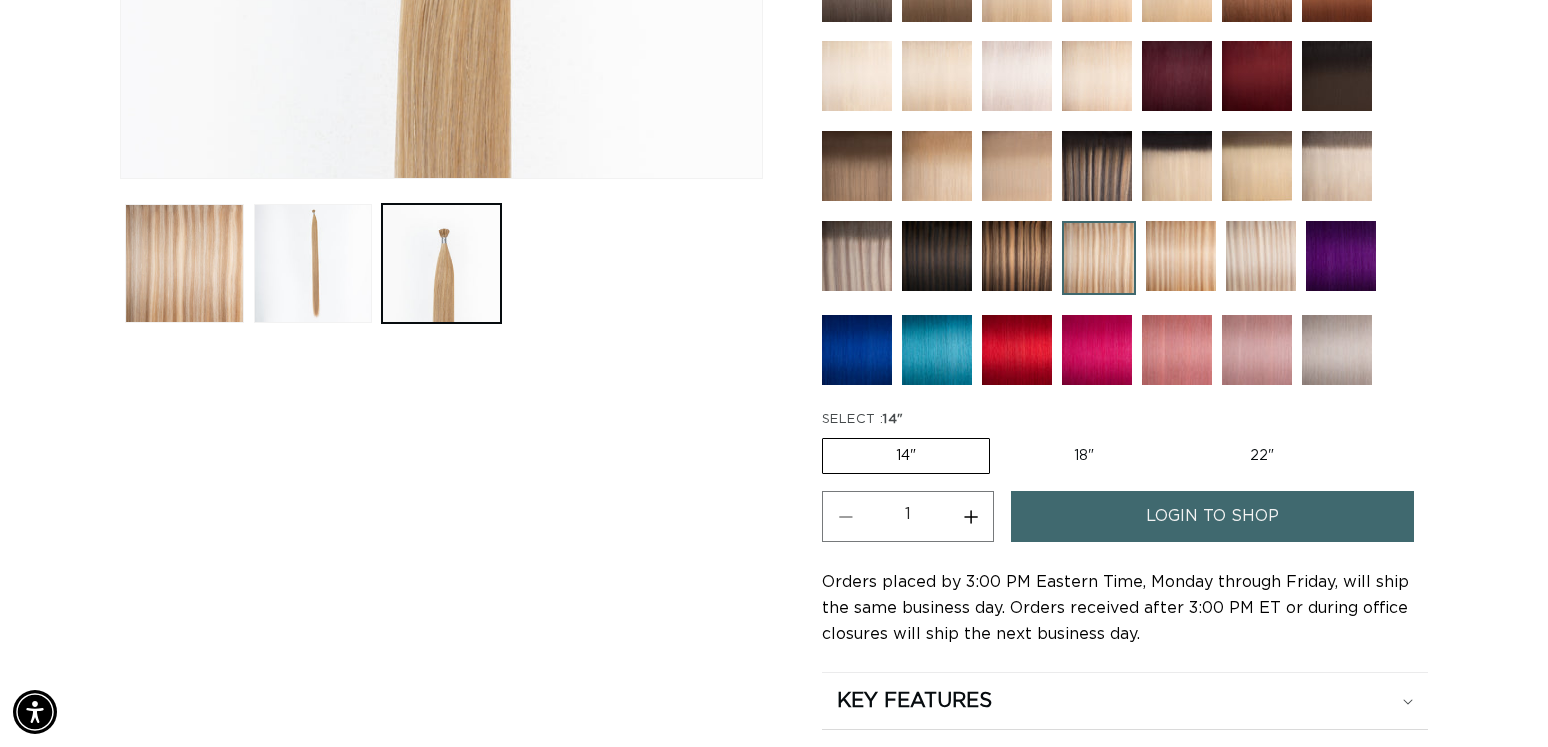 click on "login to shop" at bounding box center [1212, 516] 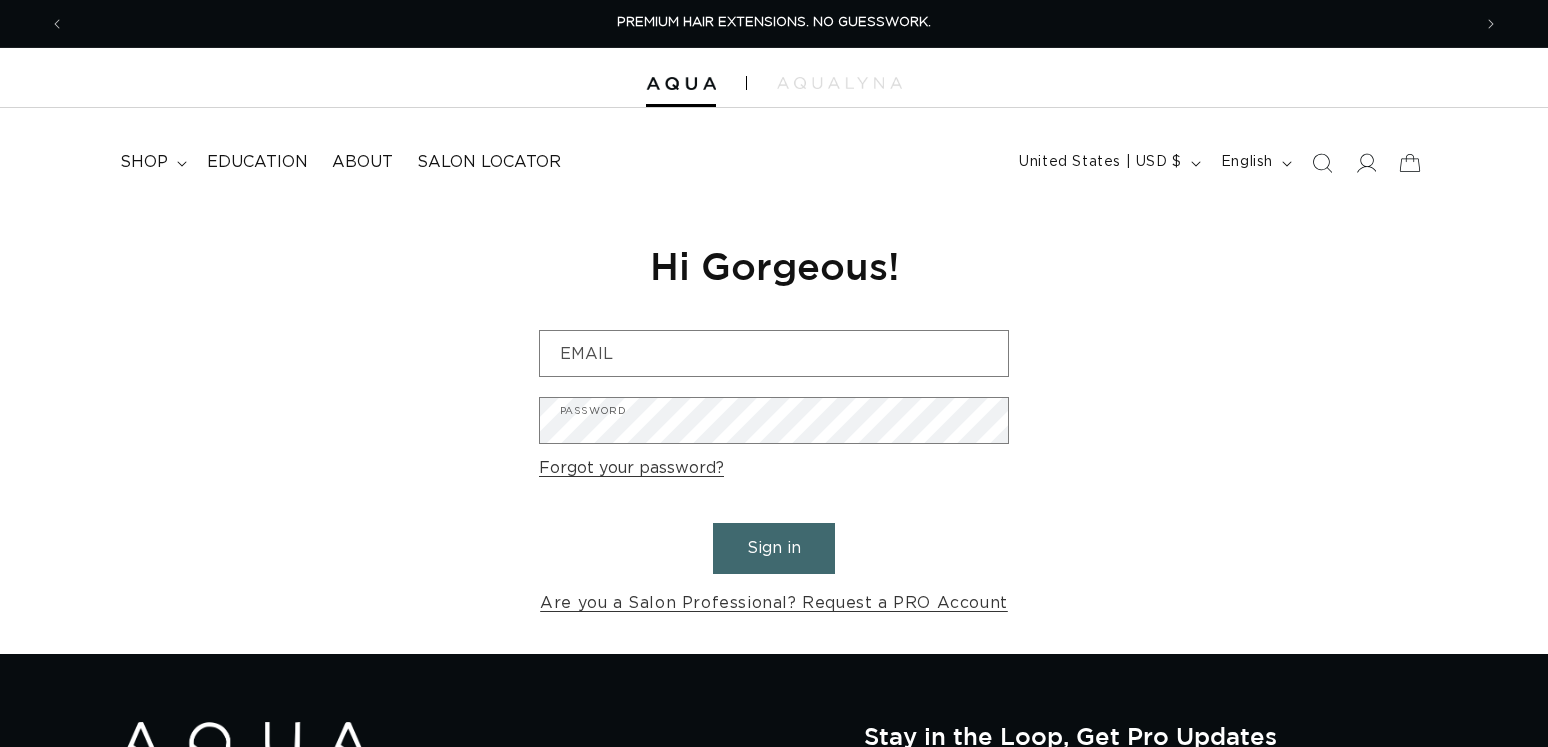 scroll, scrollTop: 0, scrollLeft: 0, axis: both 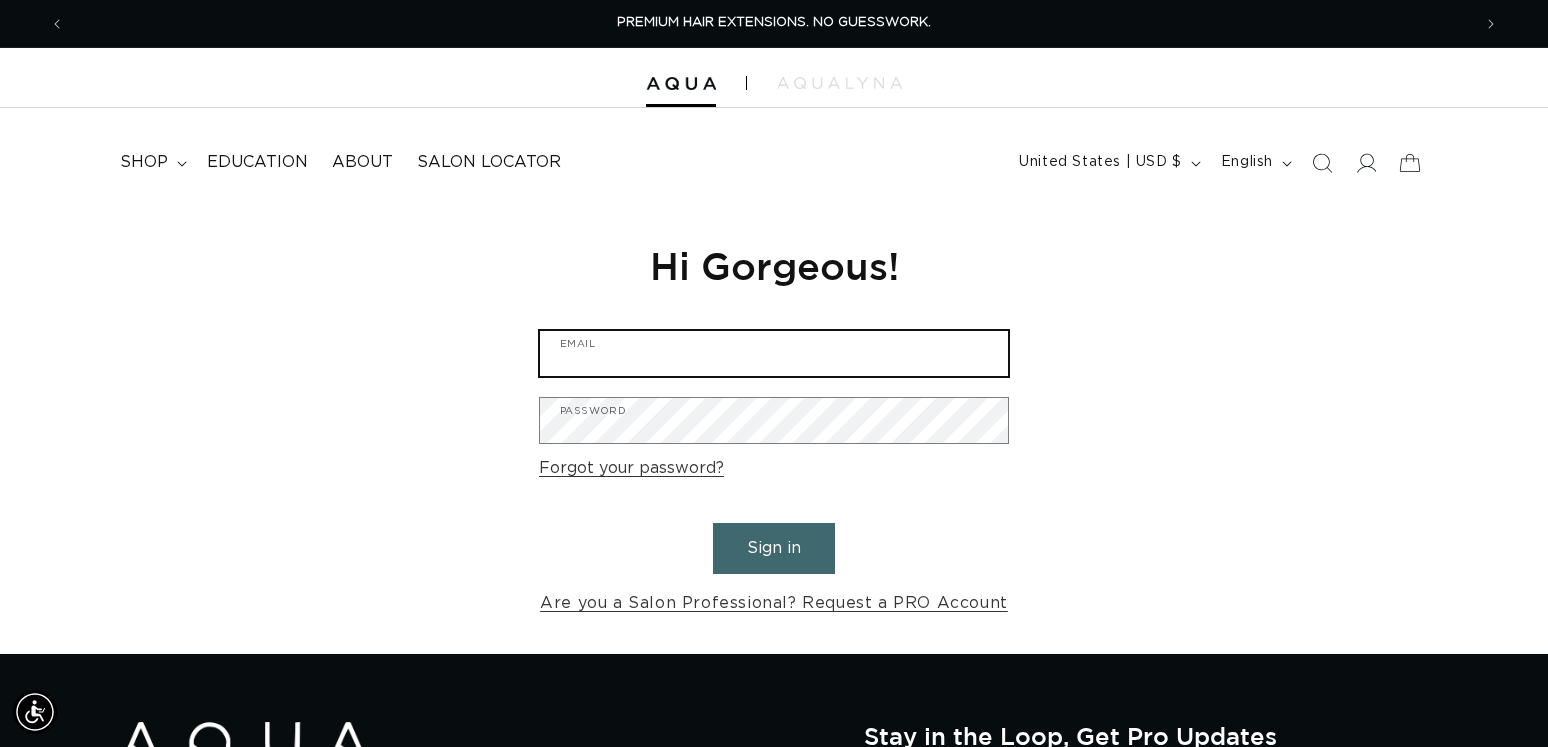 click on "Email" at bounding box center (774, 353) 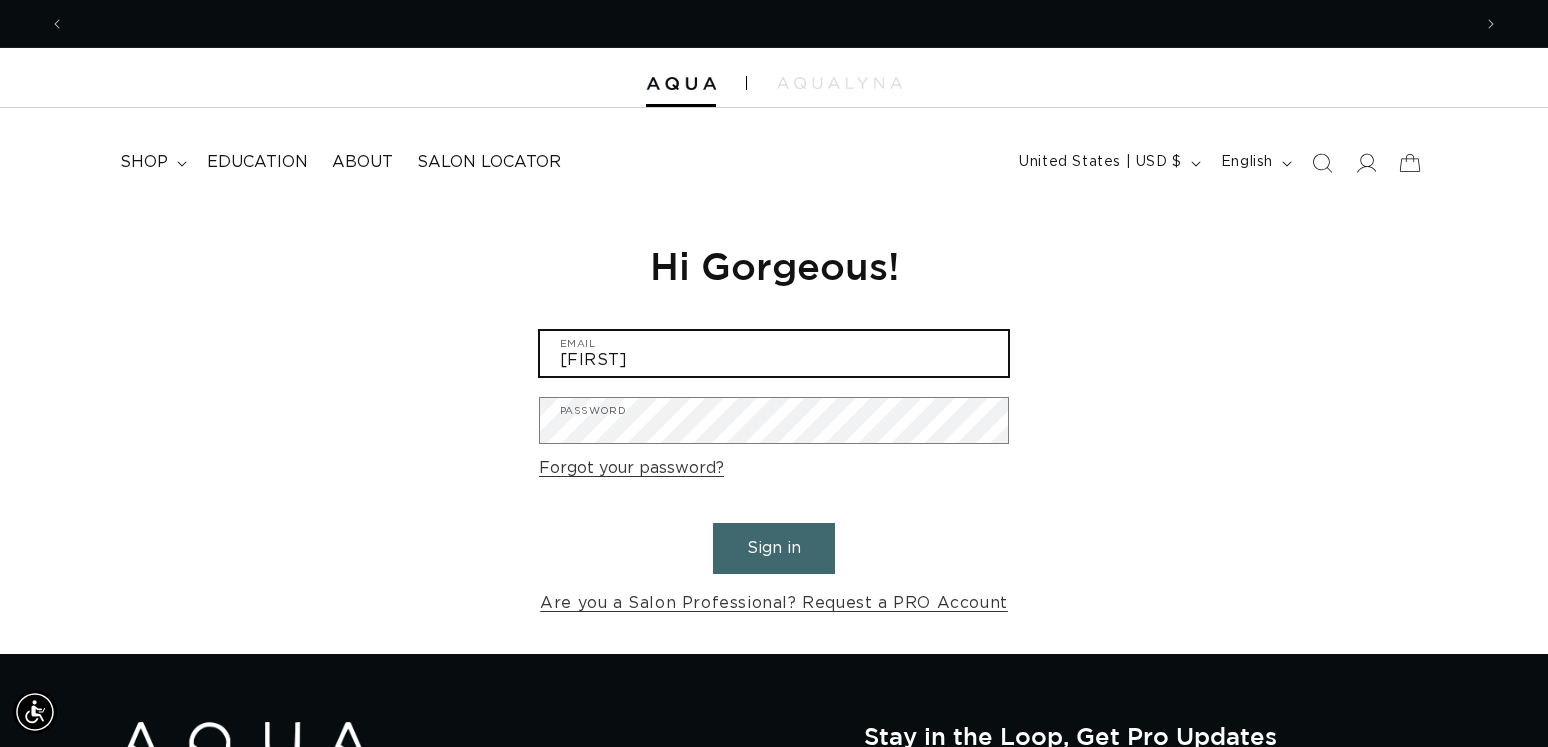 scroll, scrollTop: 0, scrollLeft: 1406, axis: horizontal 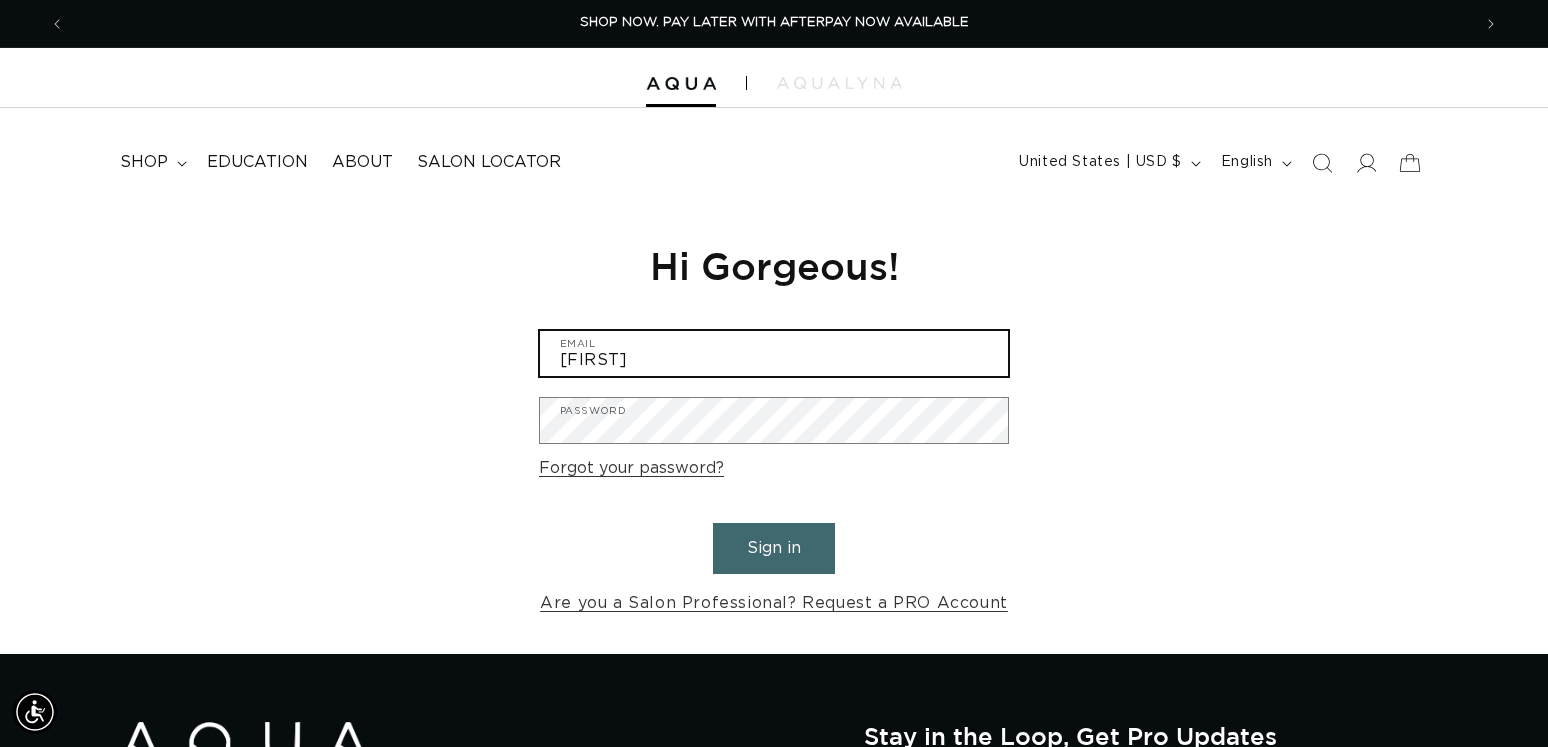 type on "[FIRST]" 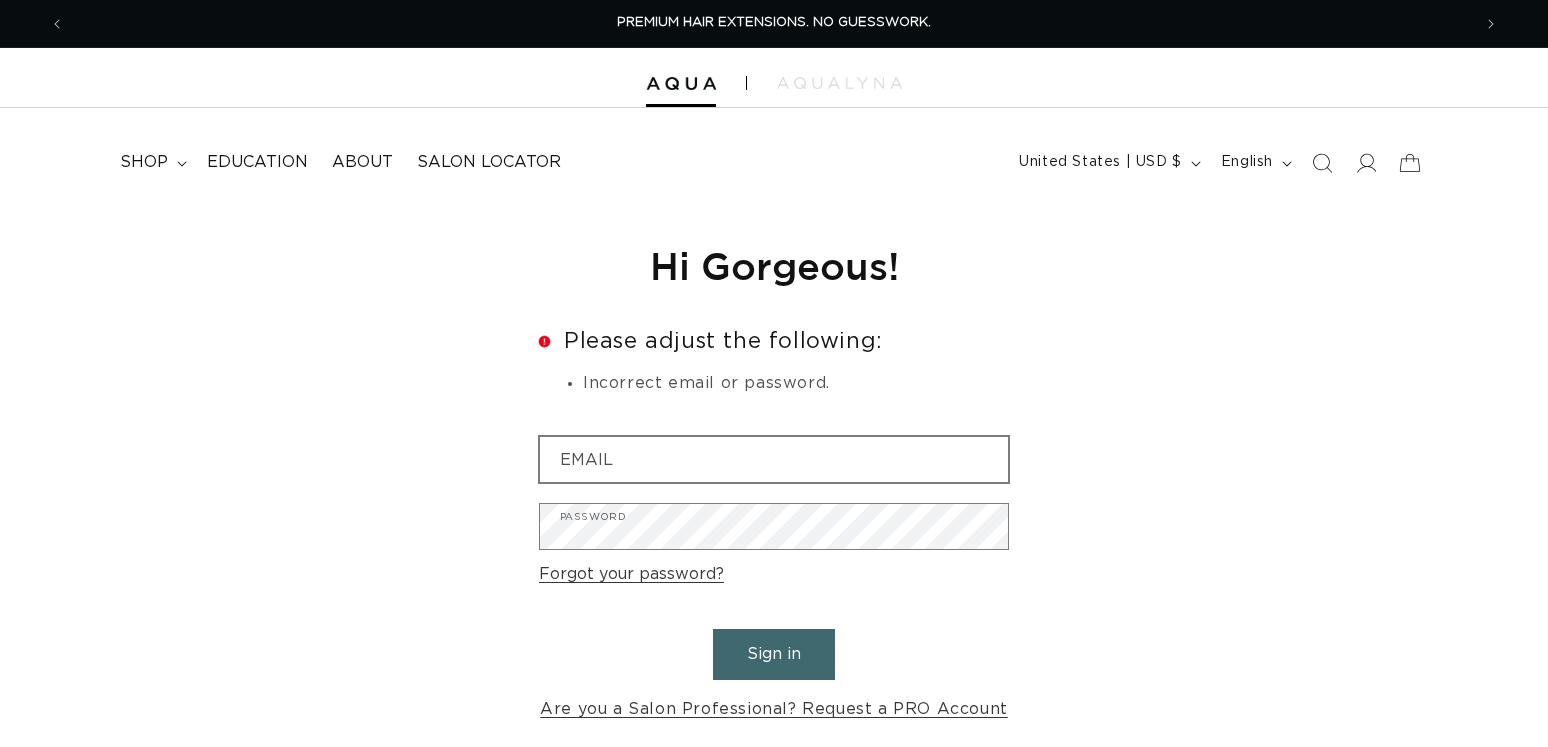 scroll, scrollTop: 0, scrollLeft: 0, axis: both 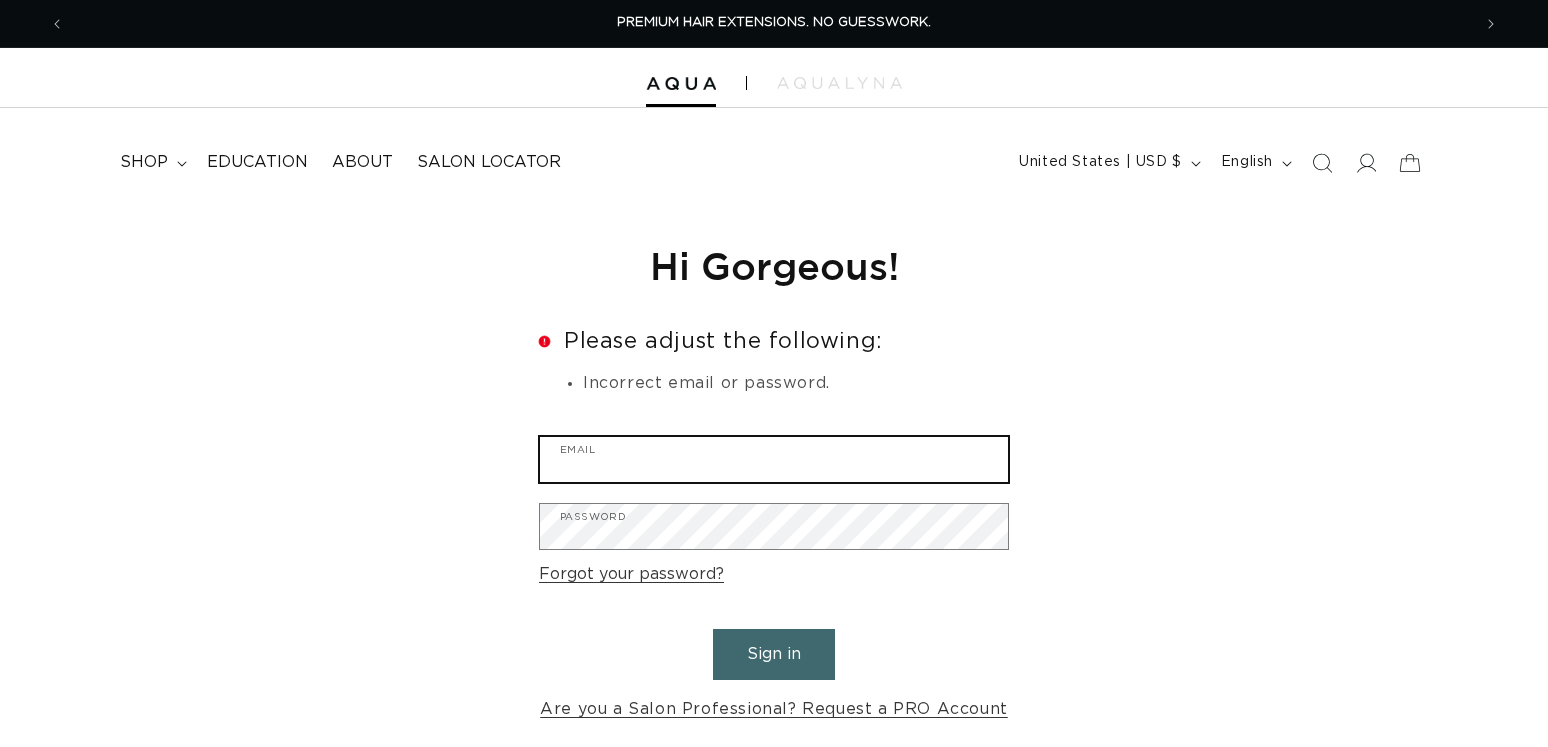 click on "Email" at bounding box center [774, 459] 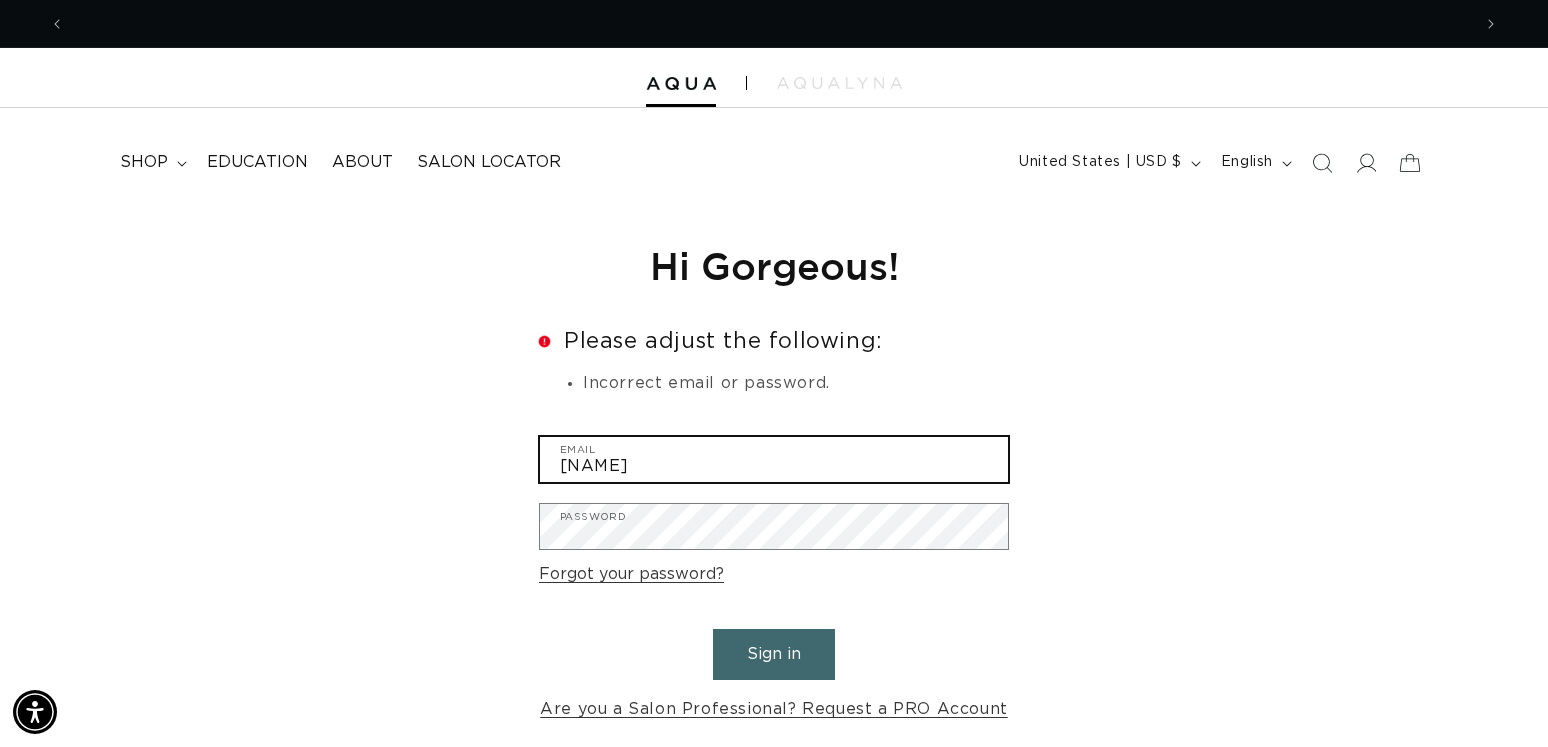 scroll, scrollTop: 0, scrollLeft: 1406, axis: horizontal 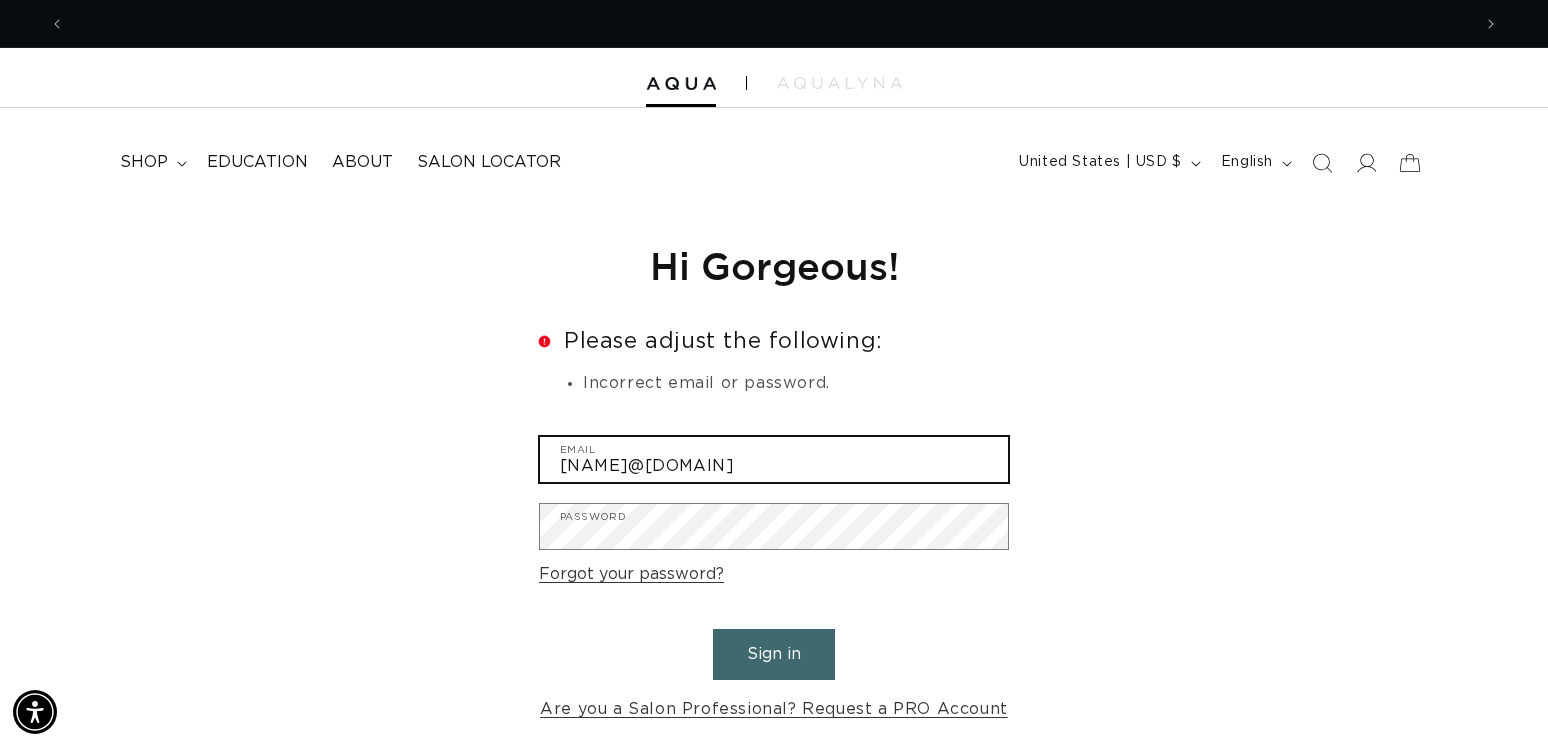 type on "[FIRST] [LAST]@[DOMAIN]" 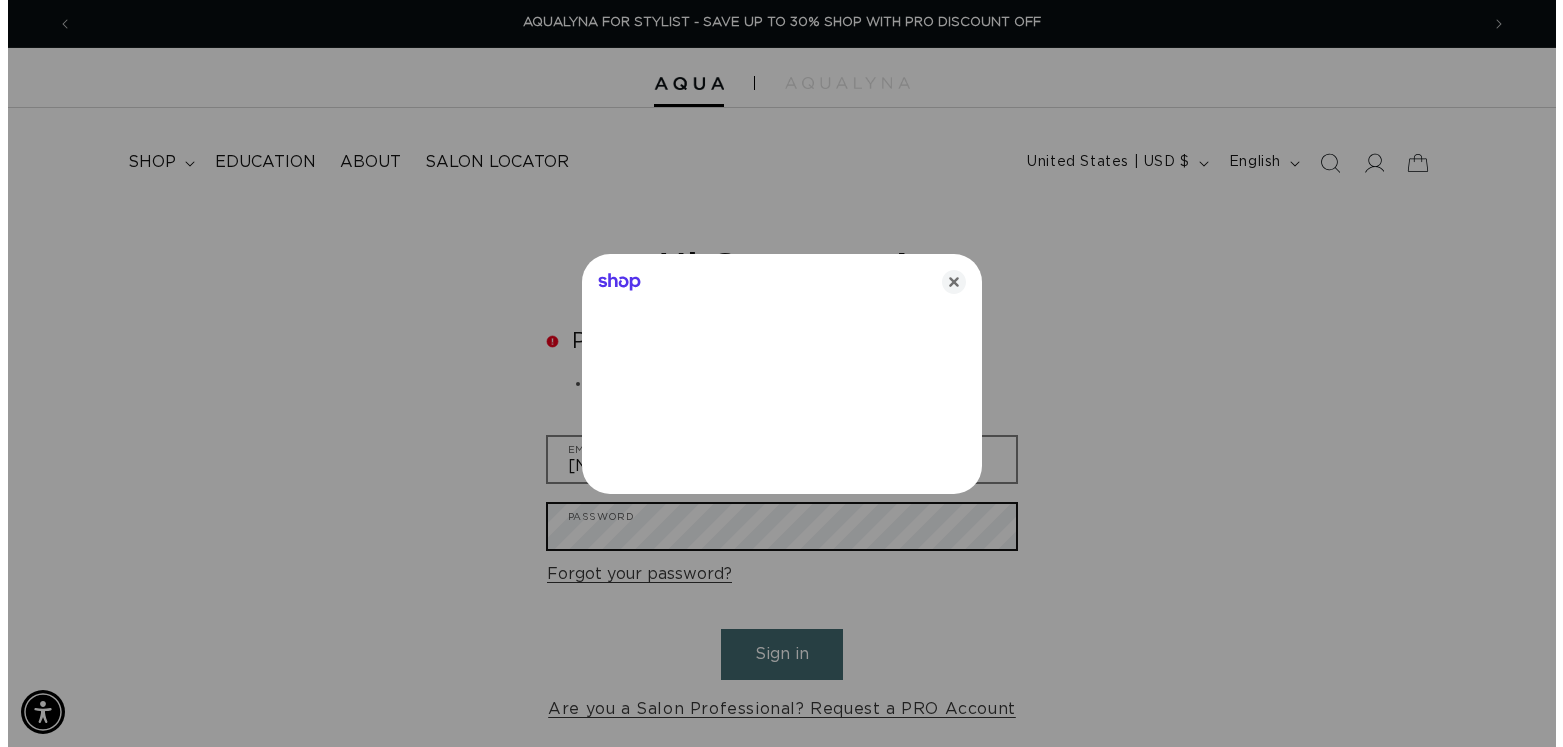 scroll, scrollTop: 0, scrollLeft: 2842, axis: horizontal 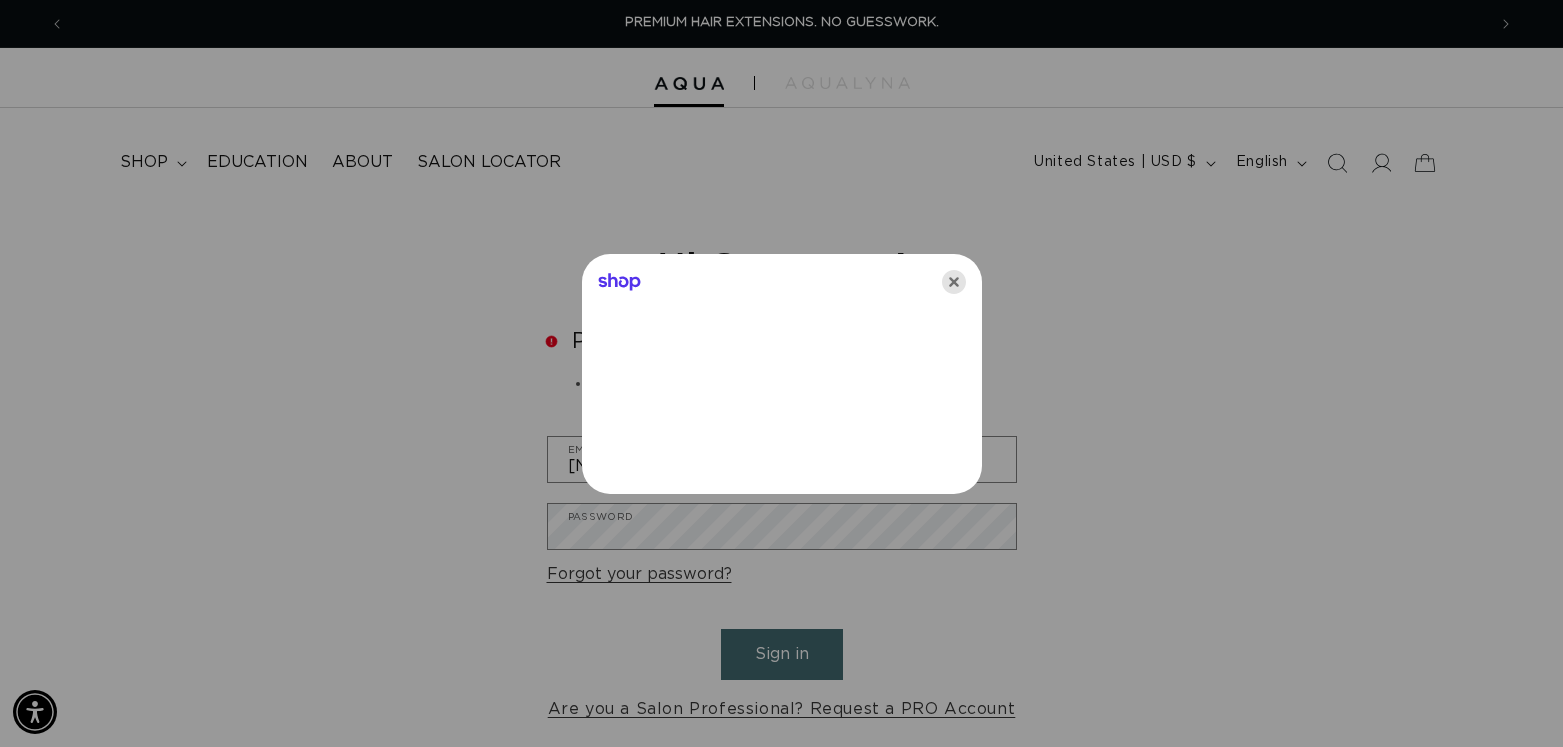 click 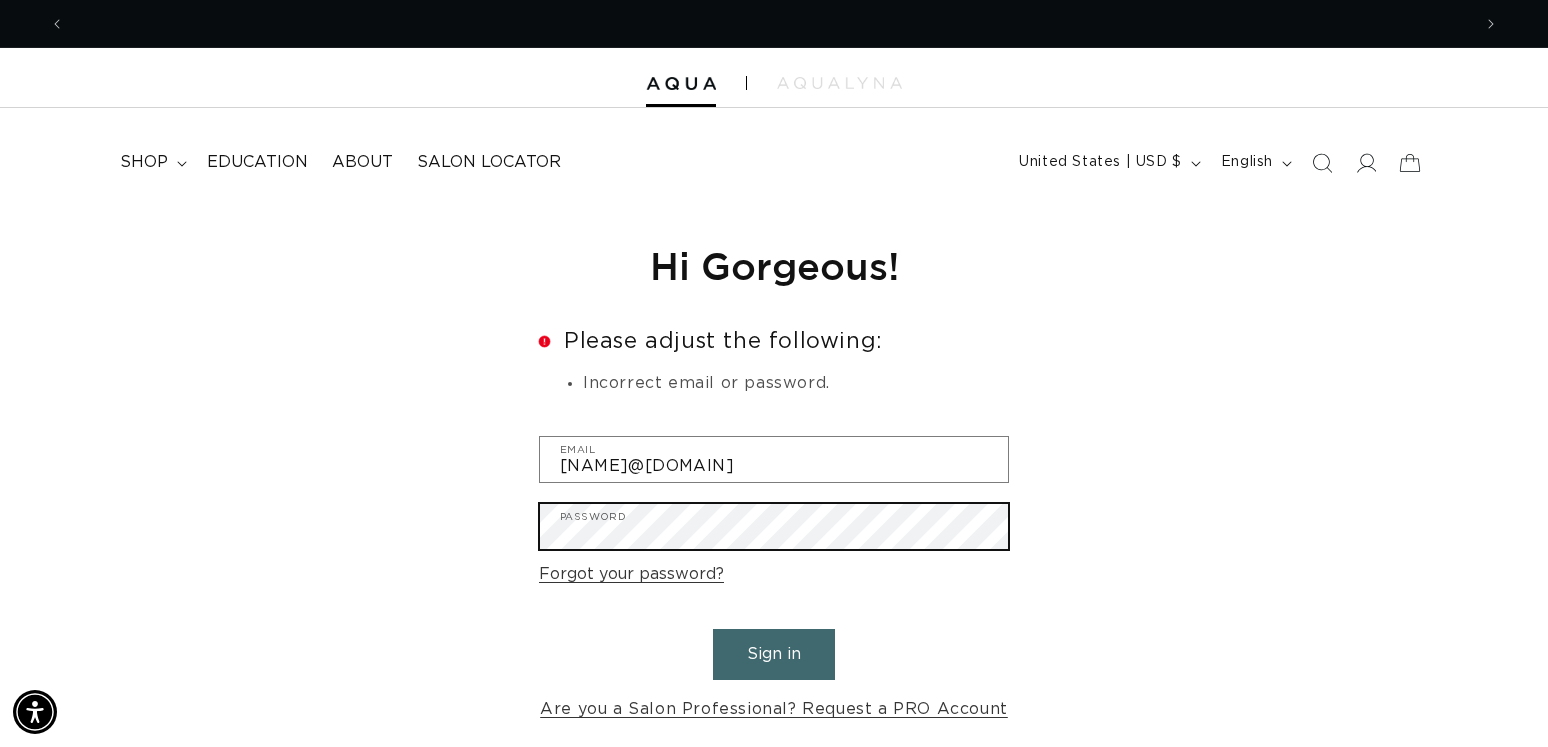 scroll, scrollTop: 0, scrollLeft: 2812, axis: horizontal 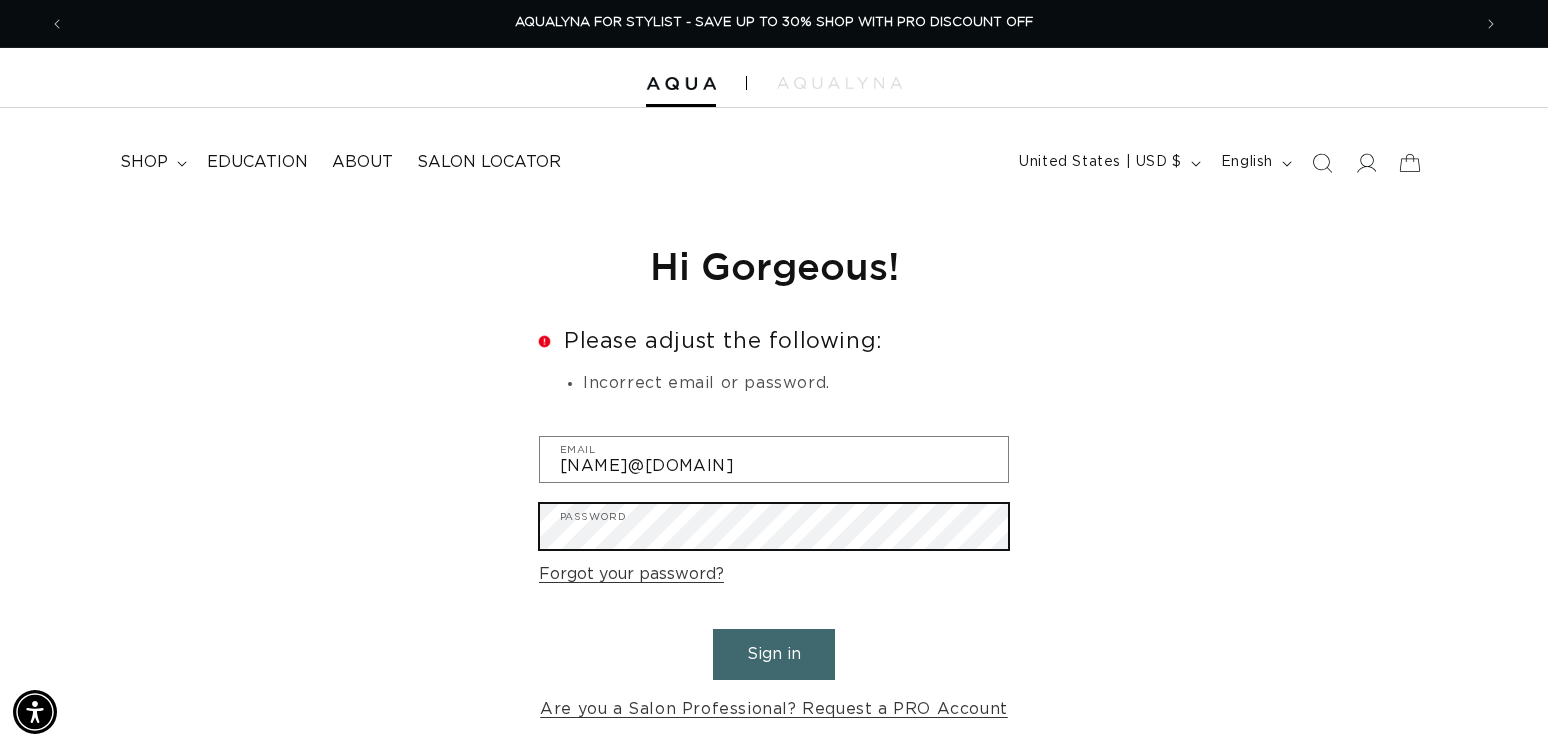 click on "Sign in" at bounding box center (774, 654) 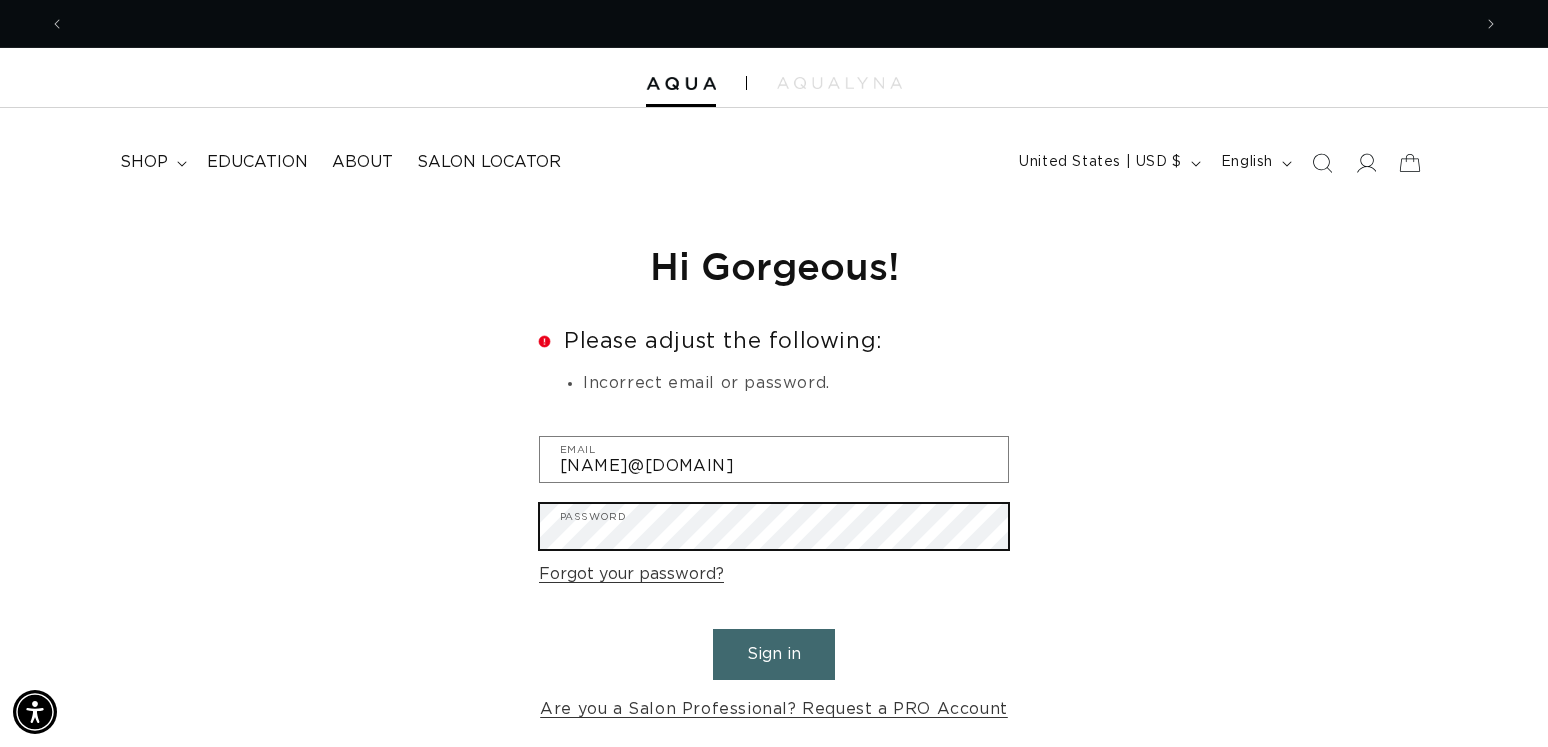 scroll, scrollTop: 0, scrollLeft: 0, axis: both 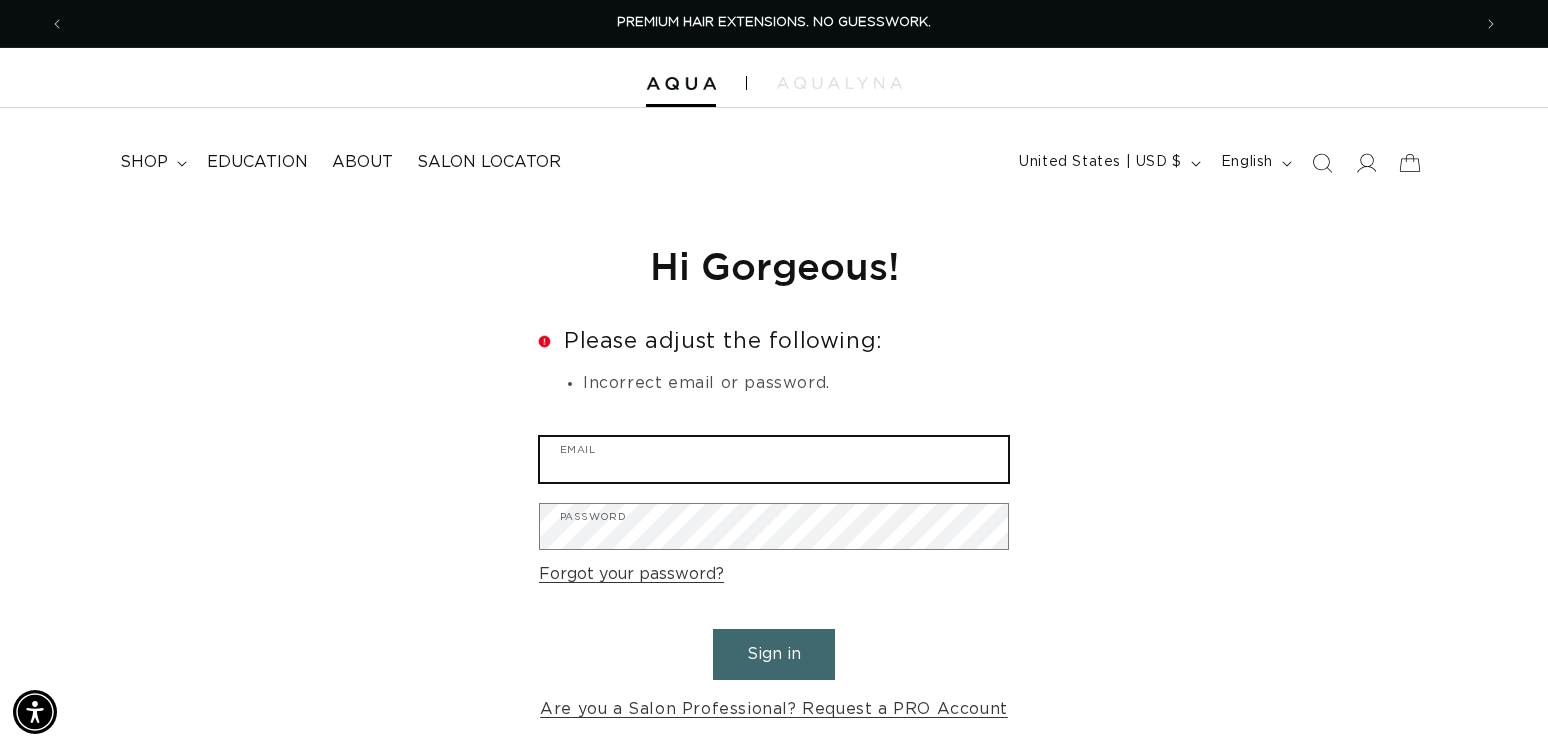 click on "Email" at bounding box center (774, 459) 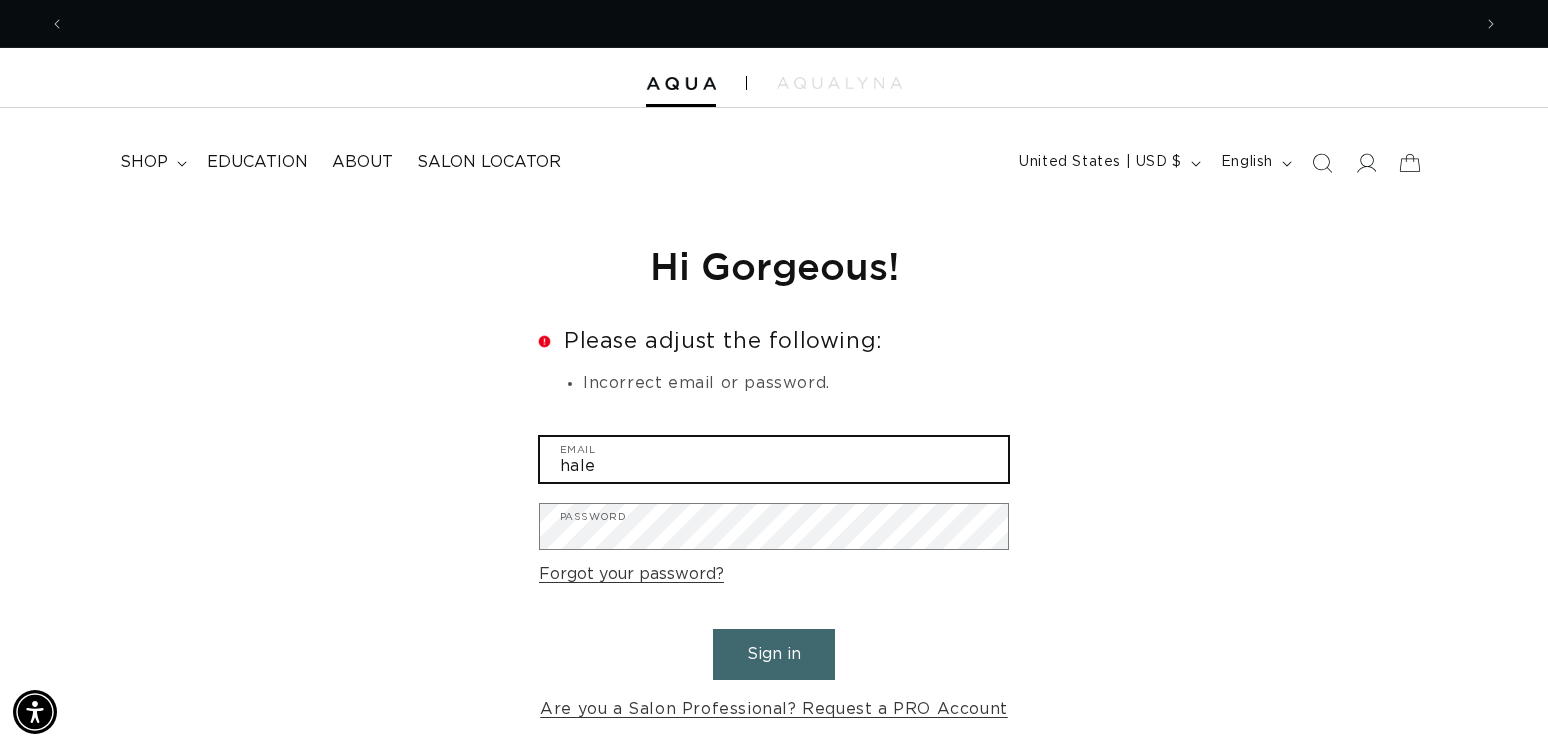 scroll, scrollTop: 0, scrollLeft: 1406, axis: horizontal 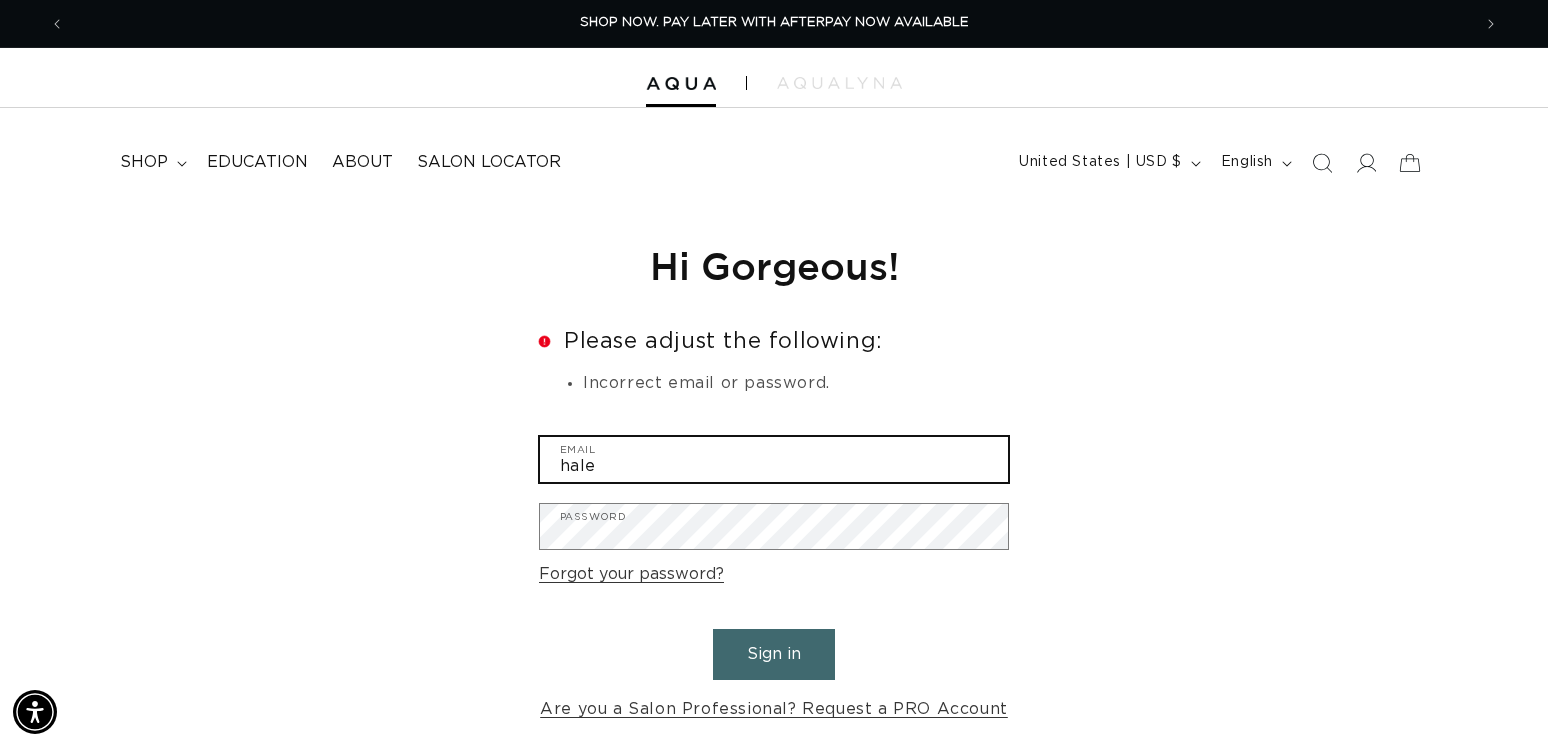 type on "hale" 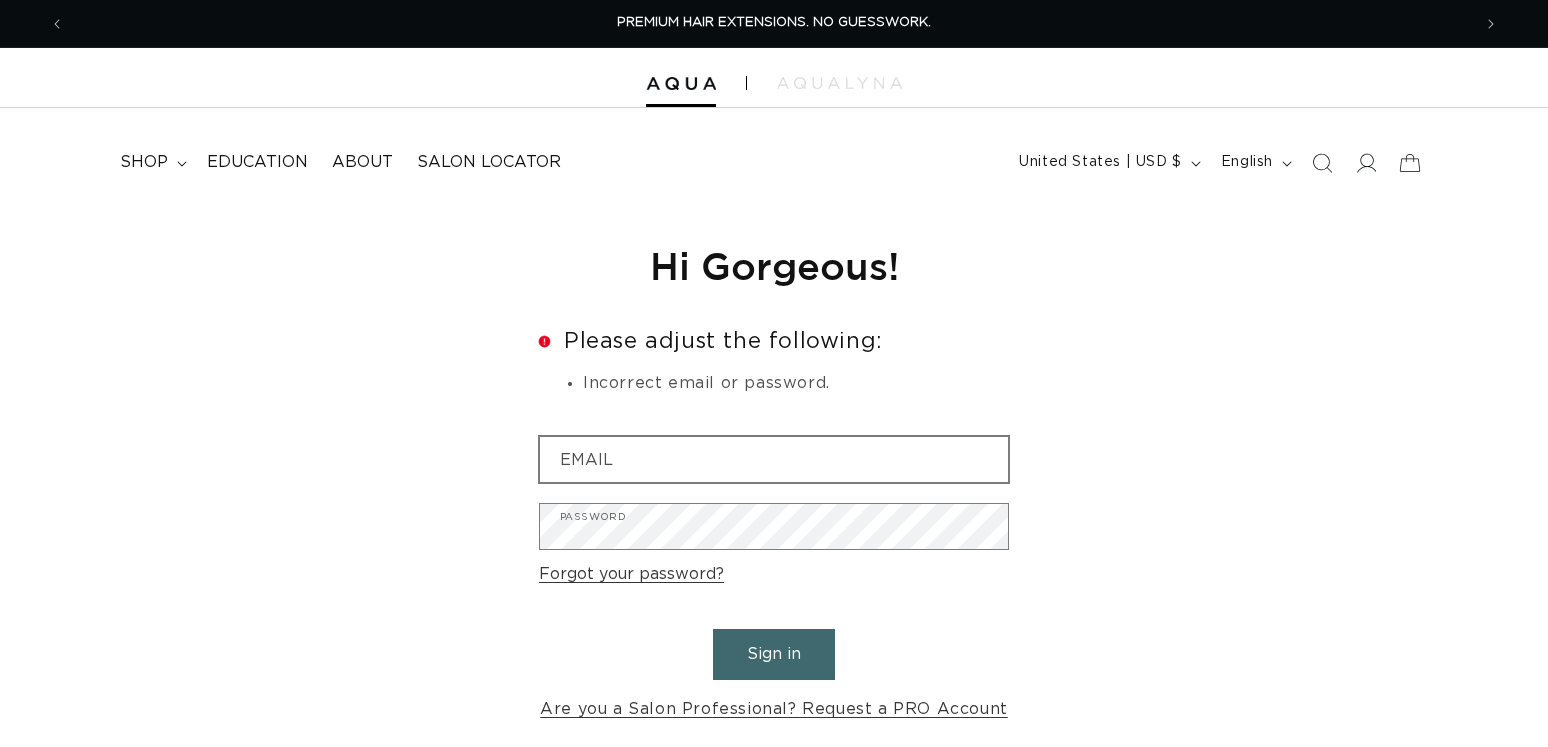 scroll, scrollTop: 0, scrollLeft: 0, axis: both 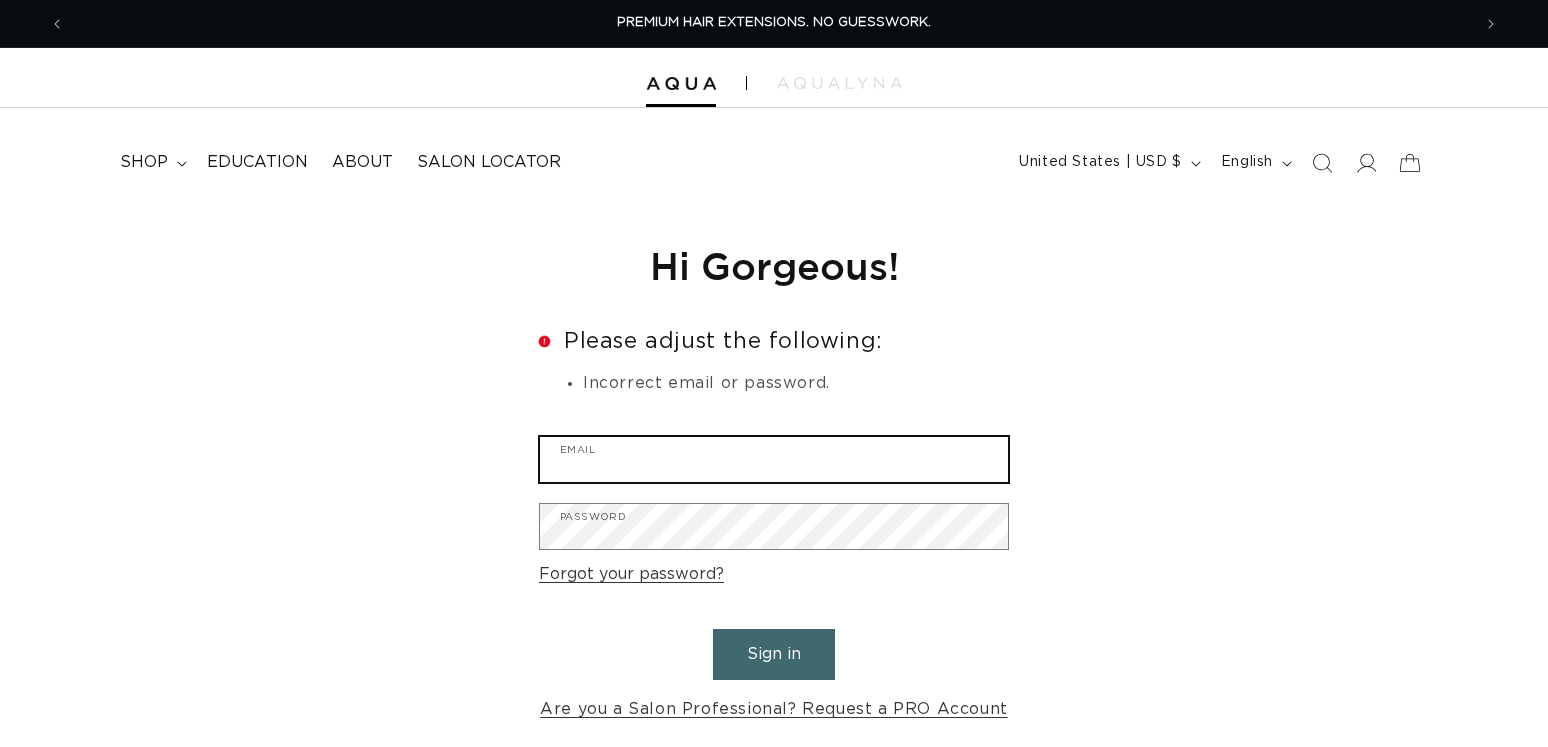 click on "Email" at bounding box center [774, 459] 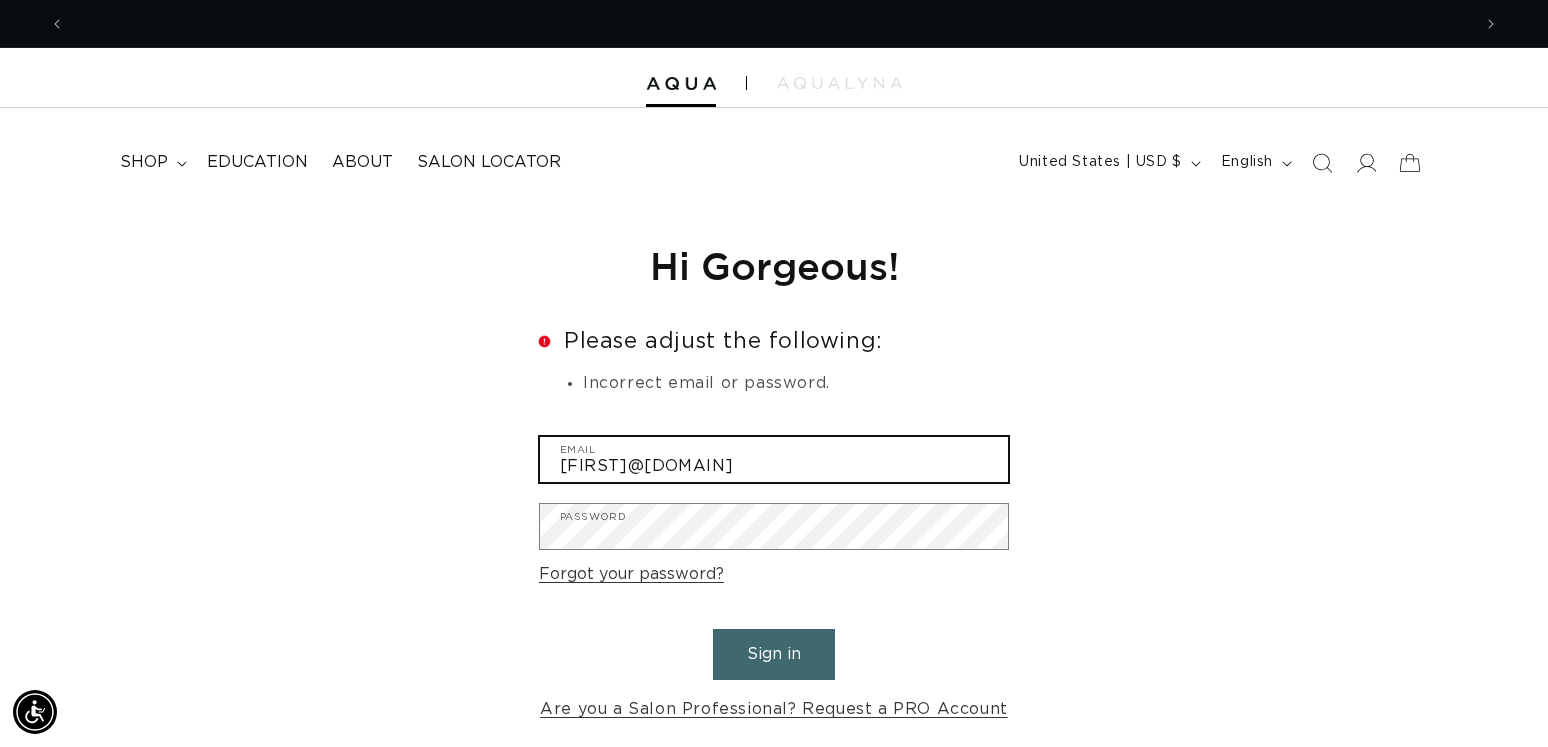 scroll, scrollTop: 0, scrollLeft: 2812, axis: horizontal 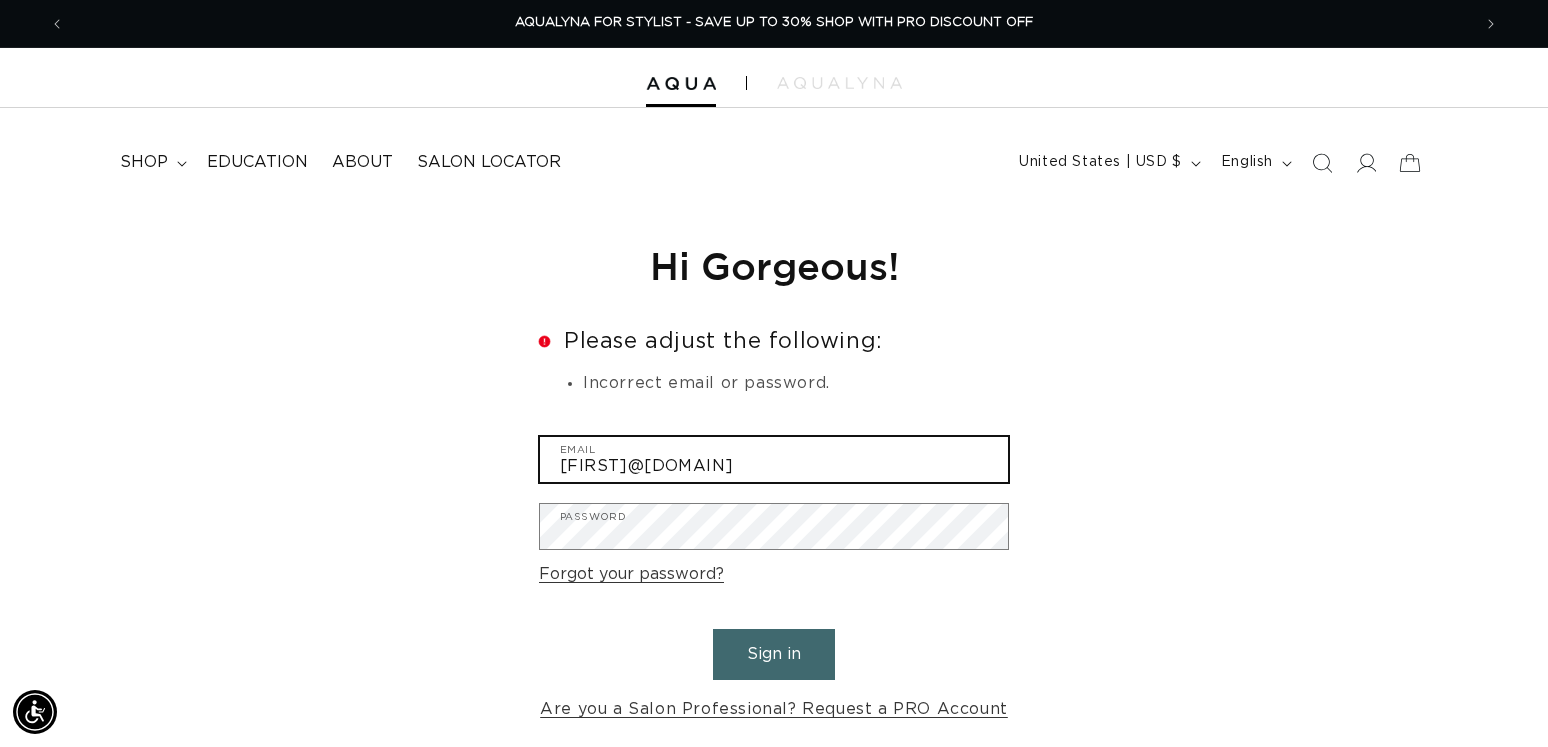 click on "[EMAIL]@yaho" at bounding box center [774, 459] 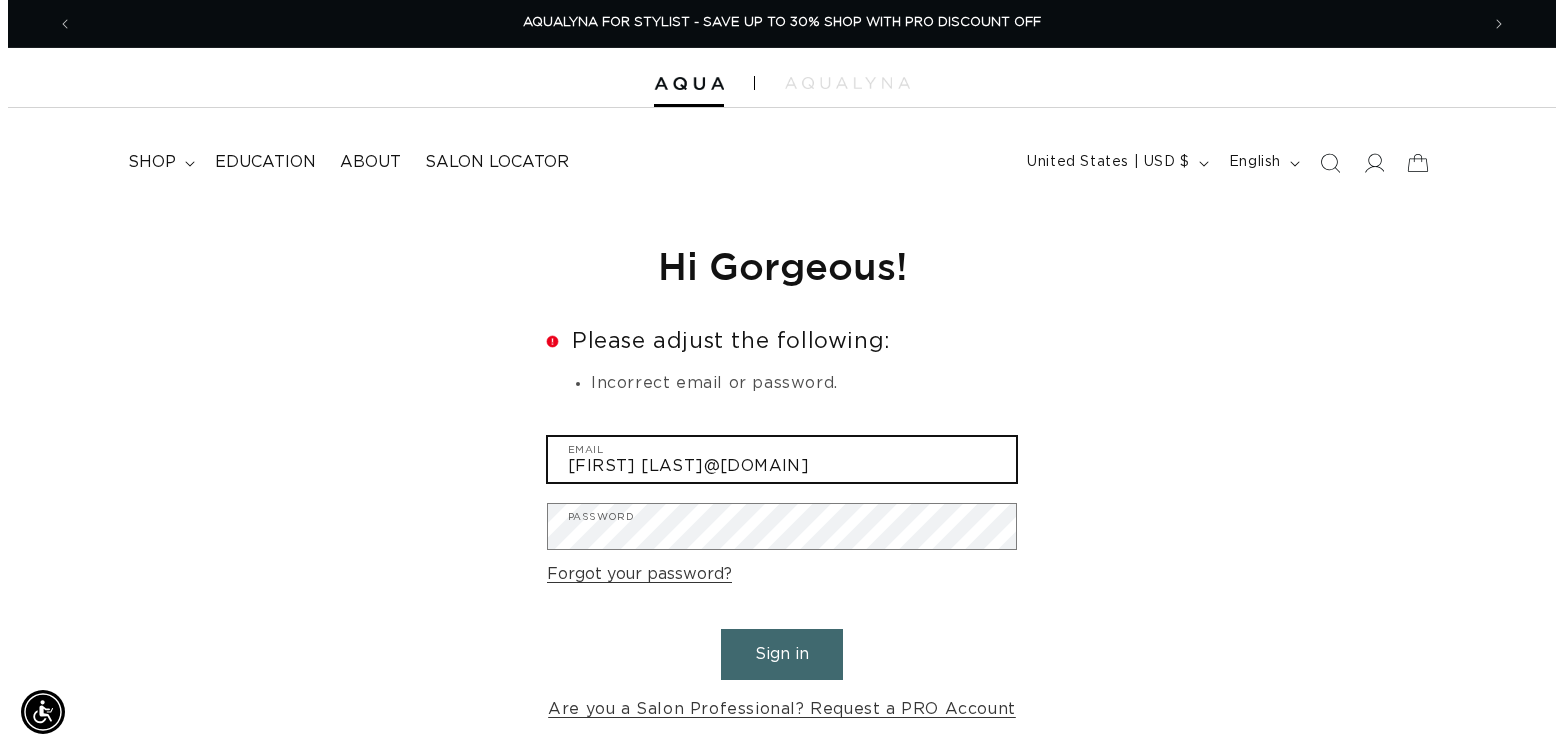scroll, scrollTop: 0, scrollLeft: 2842, axis: horizontal 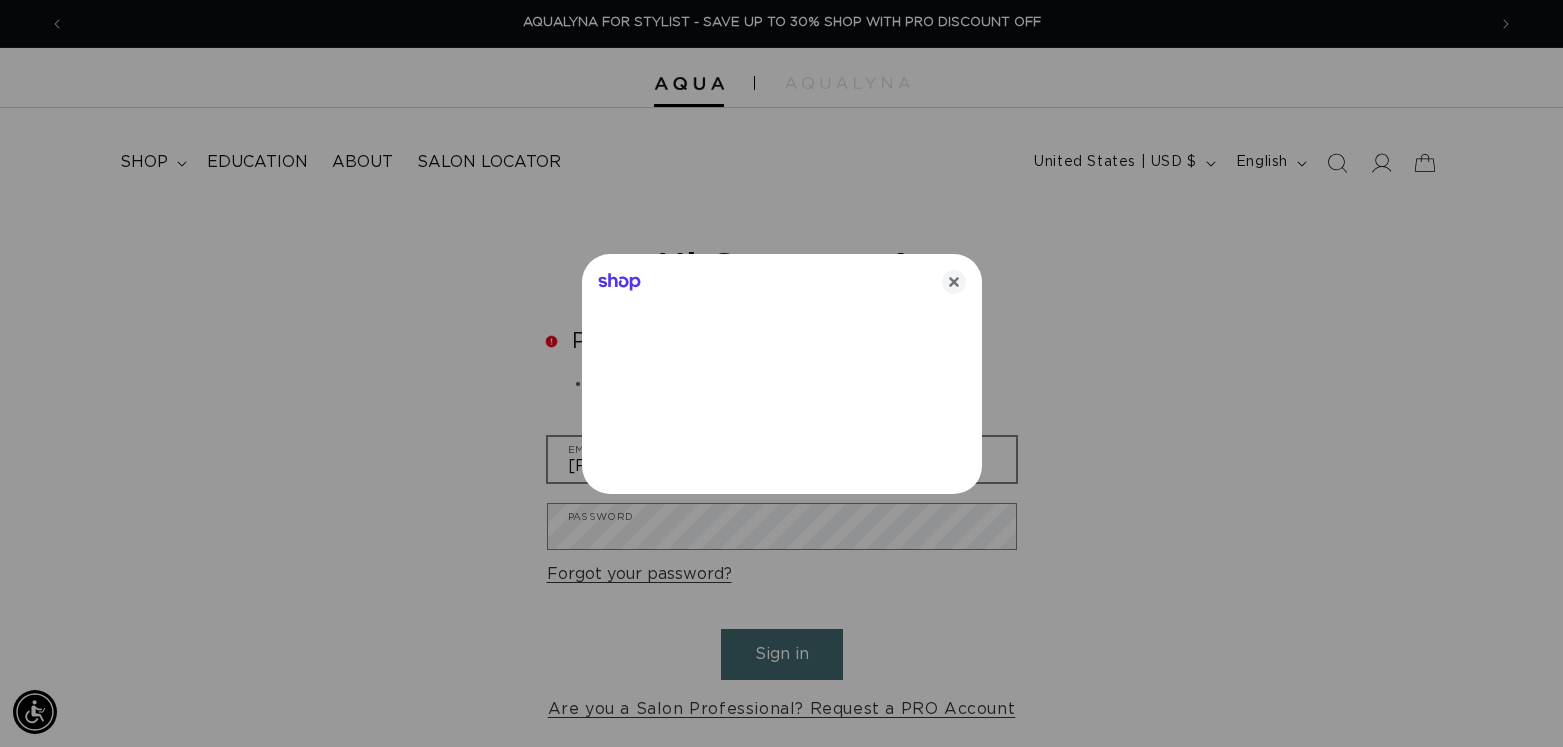 click at bounding box center (781, 373) 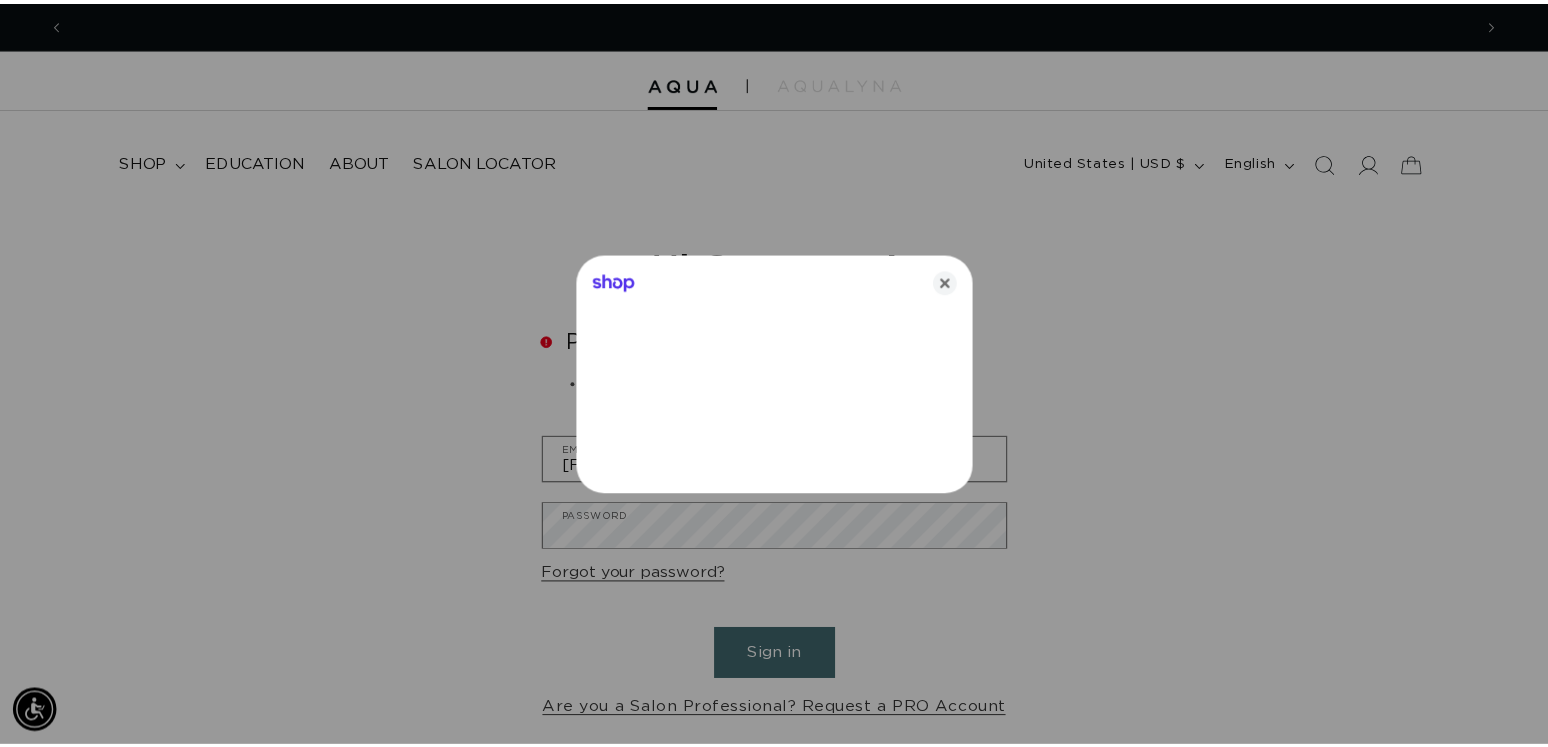 scroll, scrollTop: 0, scrollLeft: 0, axis: both 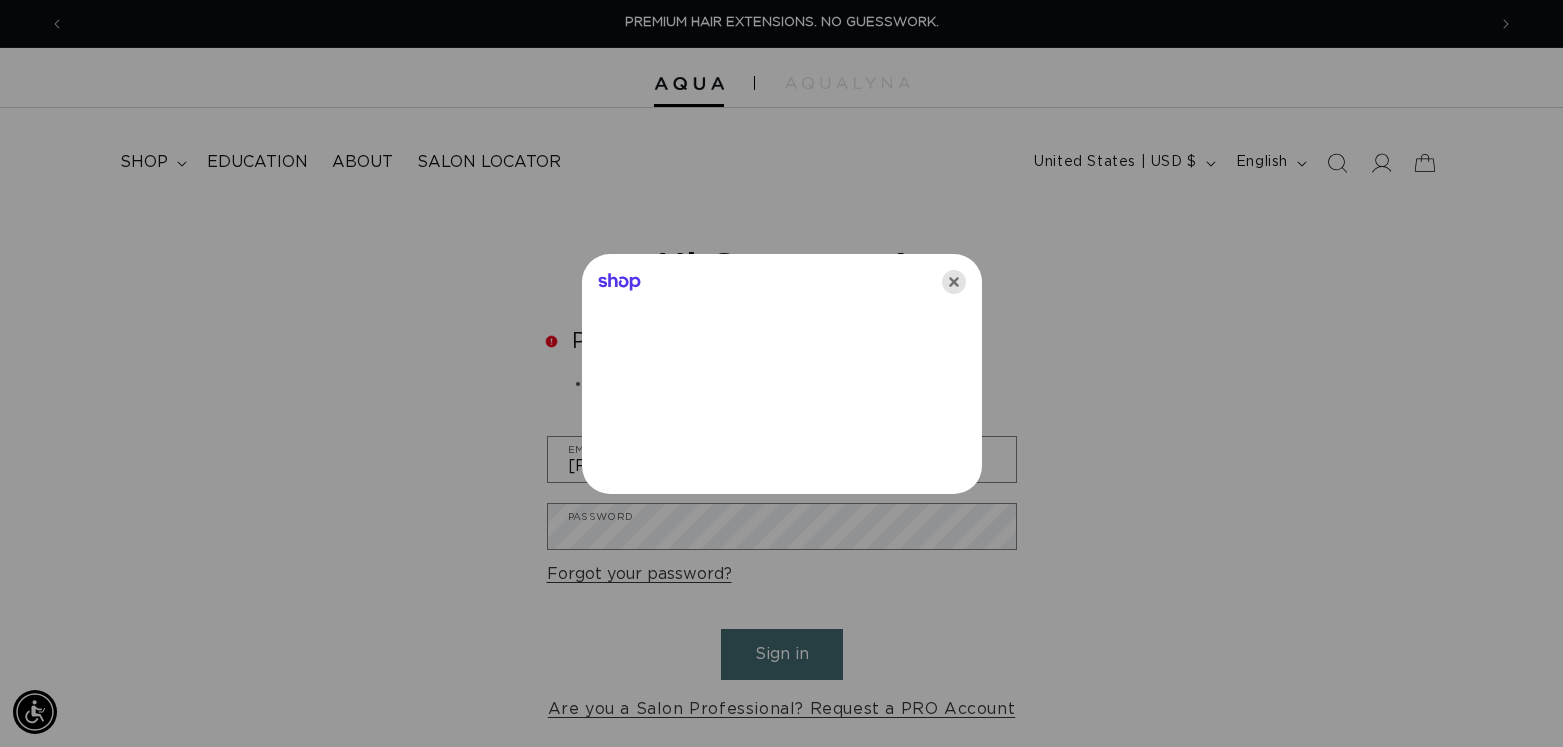 click 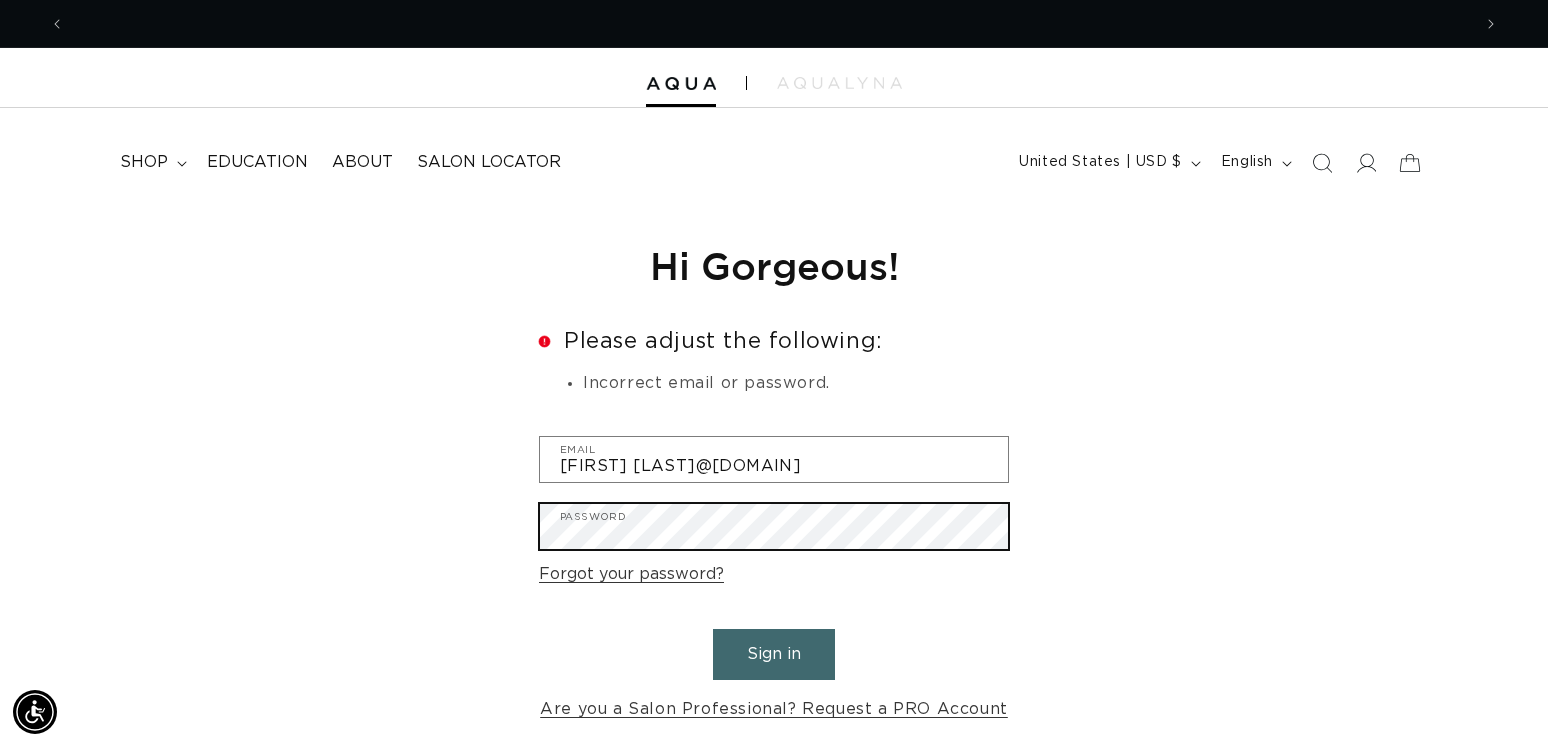 scroll, scrollTop: 0, scrollLeft: 2812, axis: horizontal 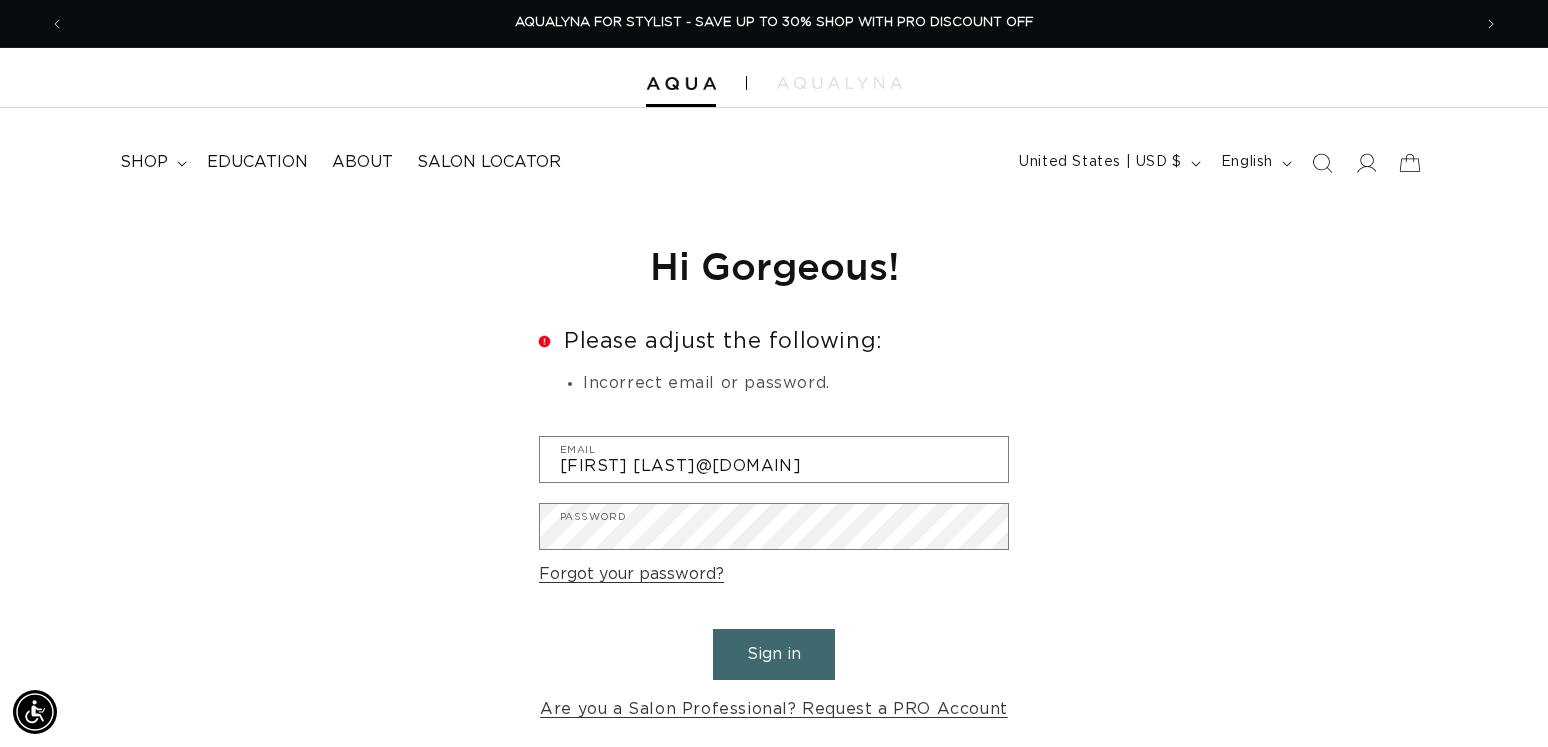 click on "Sign in" at bounding box center [774, 654] 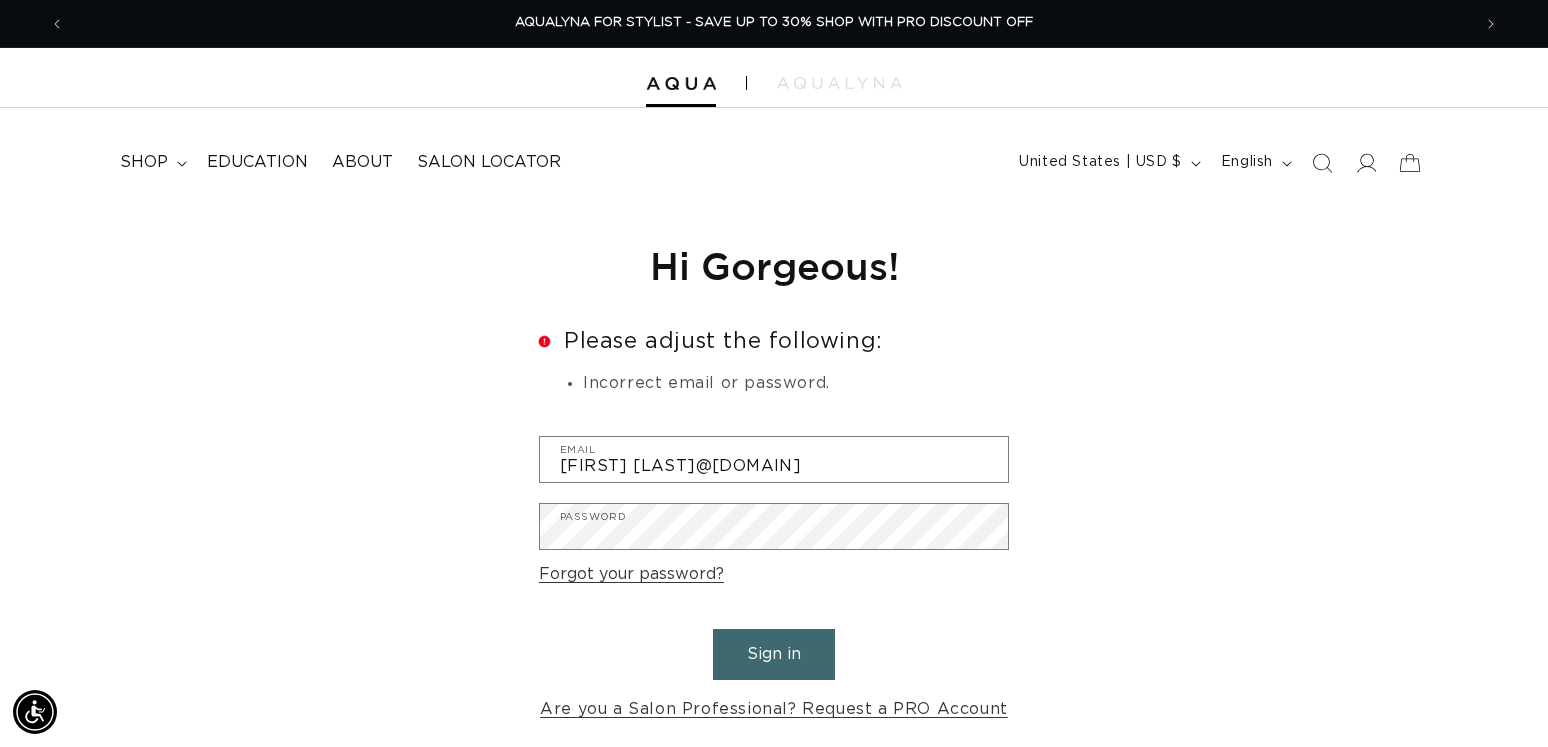 scroll, scrollTop: 0, scrollLeft: 0, axis: both 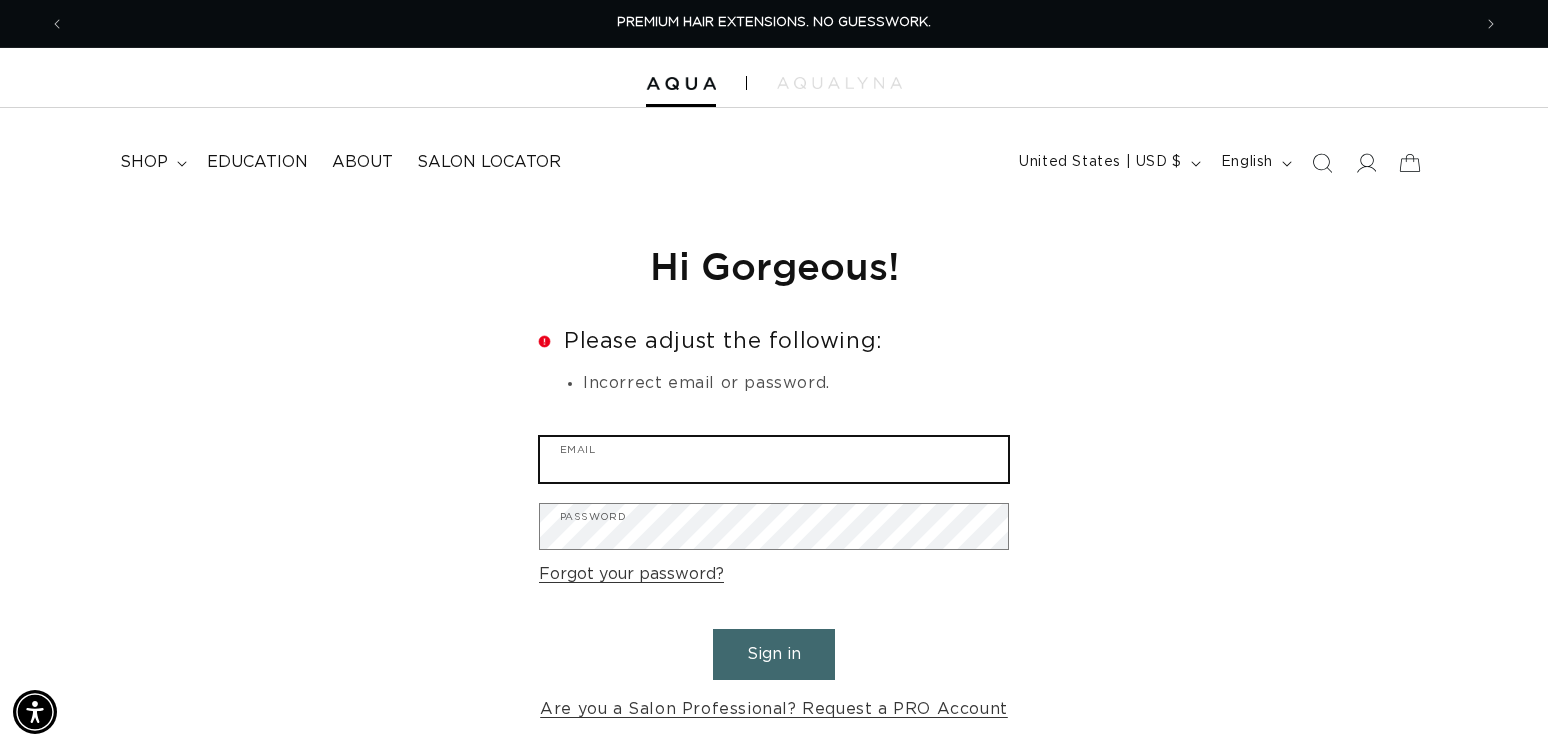 click on "Email" at bounding box center [774, 459] 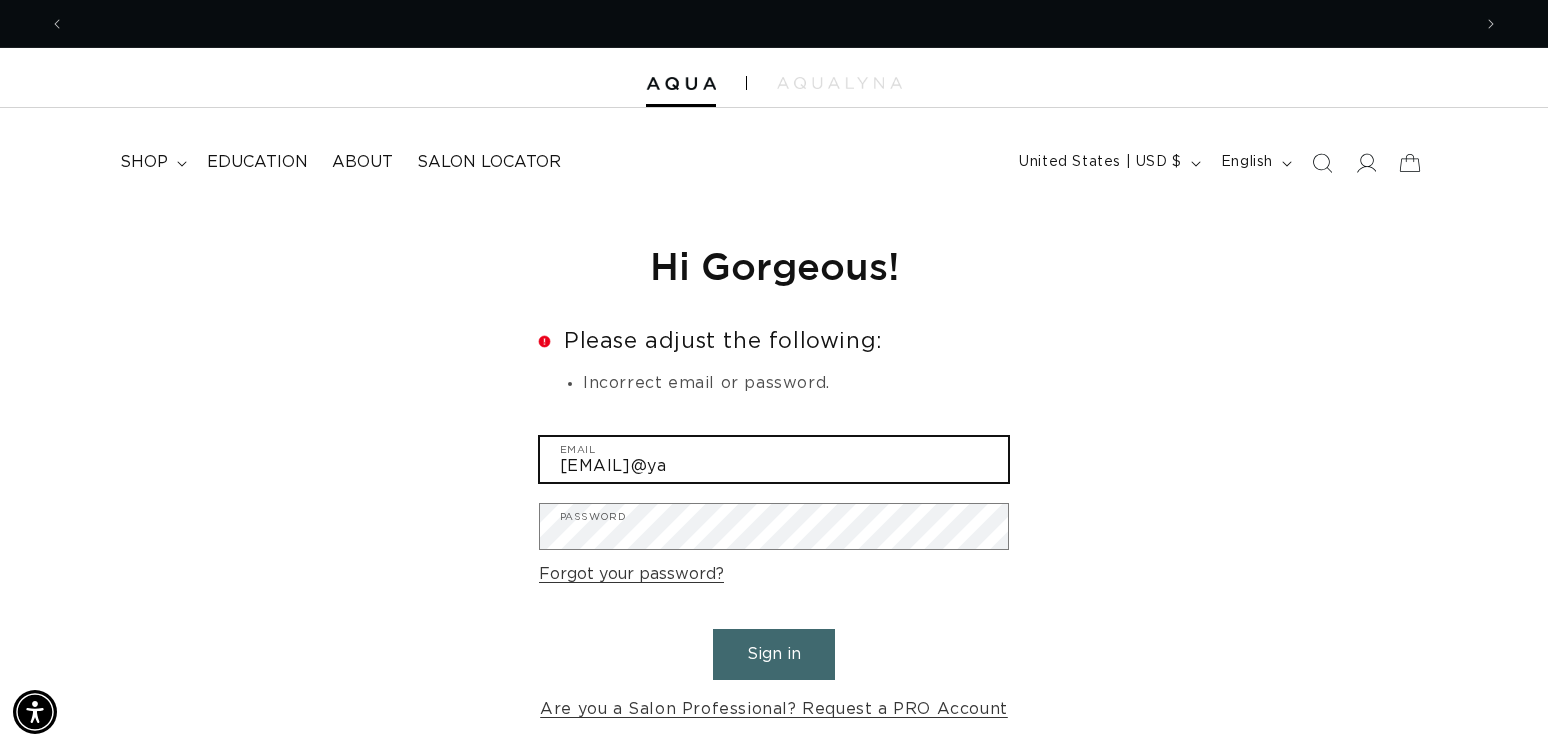 scroll, scrollTop: 0, scrollLeft: 2812, axis: horizontal 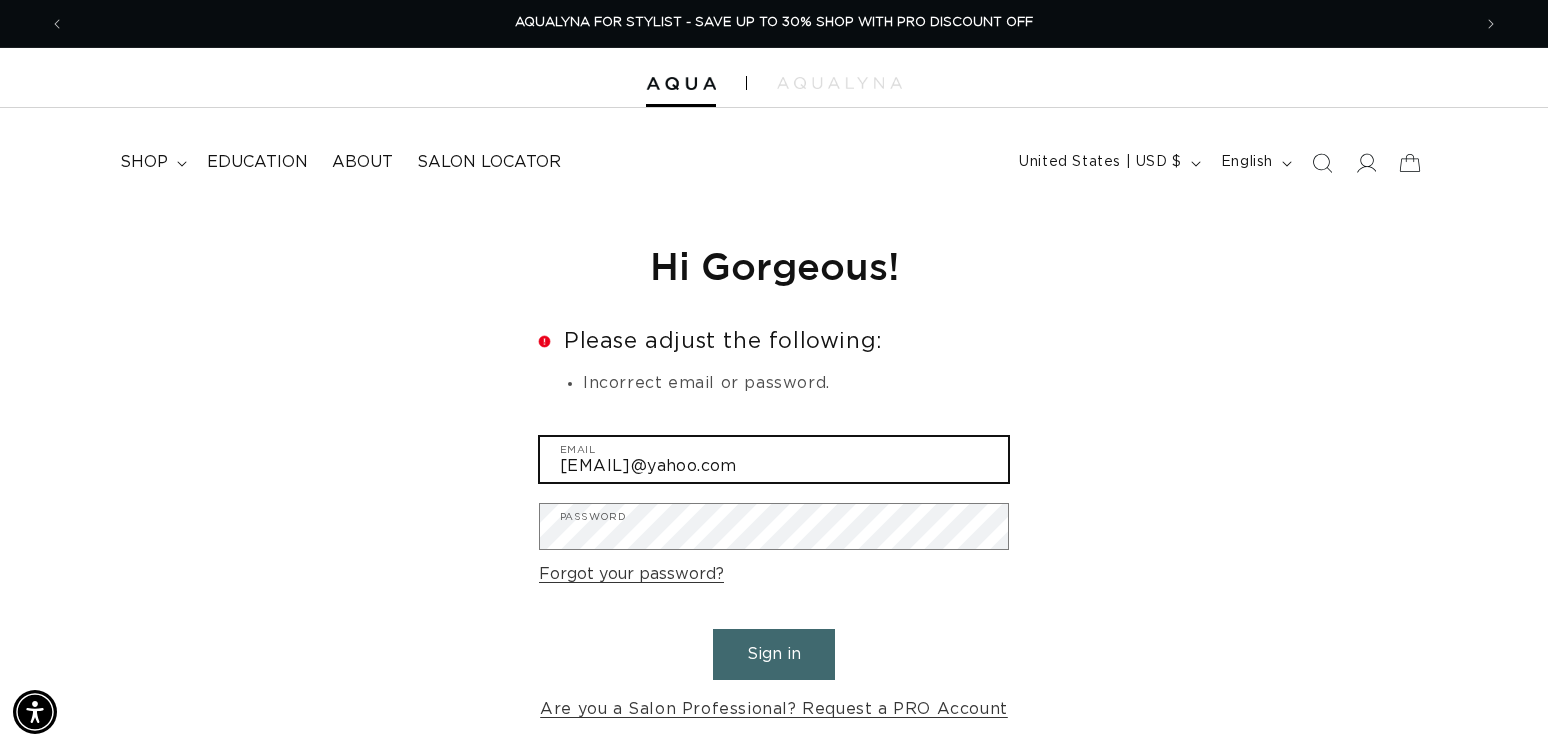 type on "haleythomas58@yahoo.com" 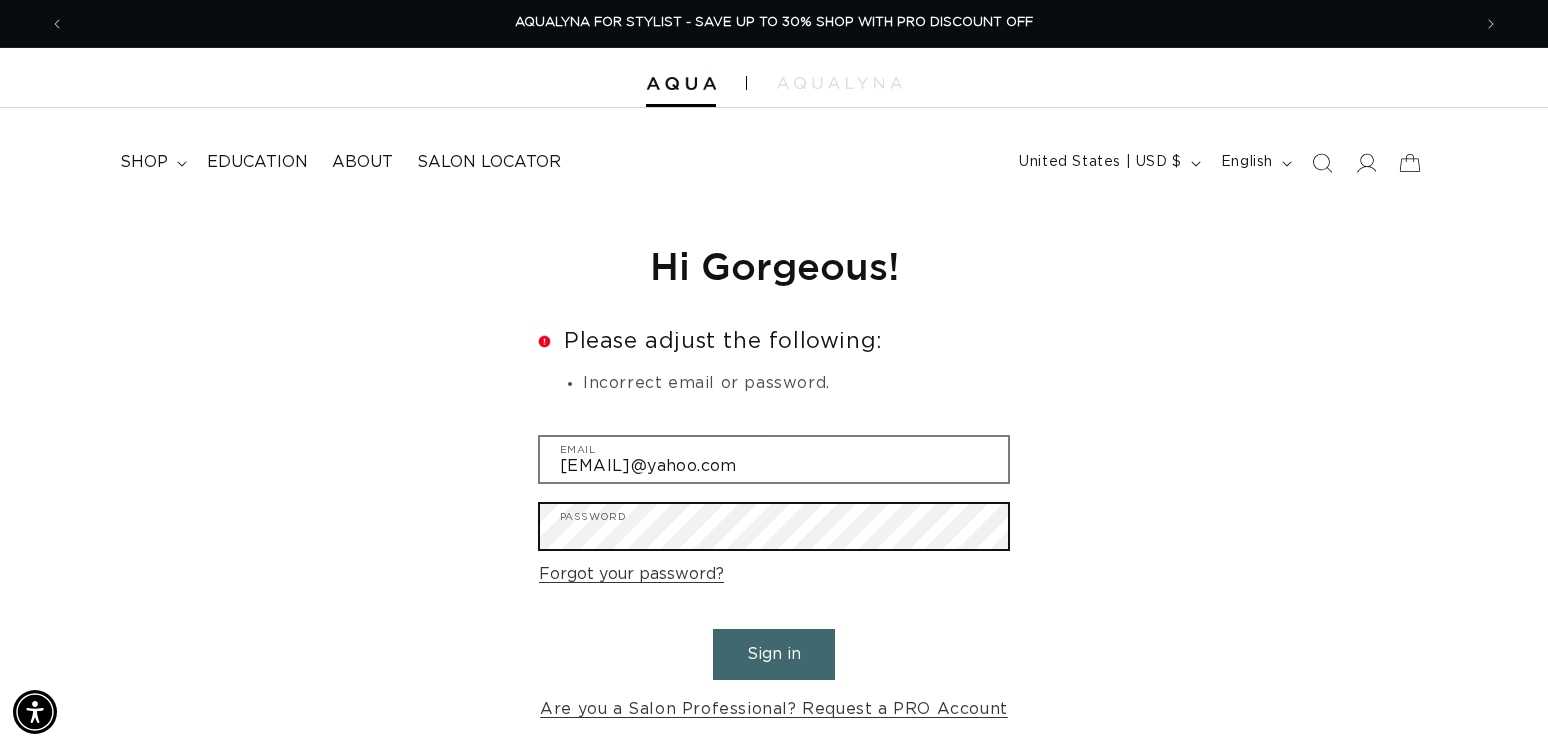 scroll, scrollTop: 0, scrollLeft: 2842, axis: horizontal 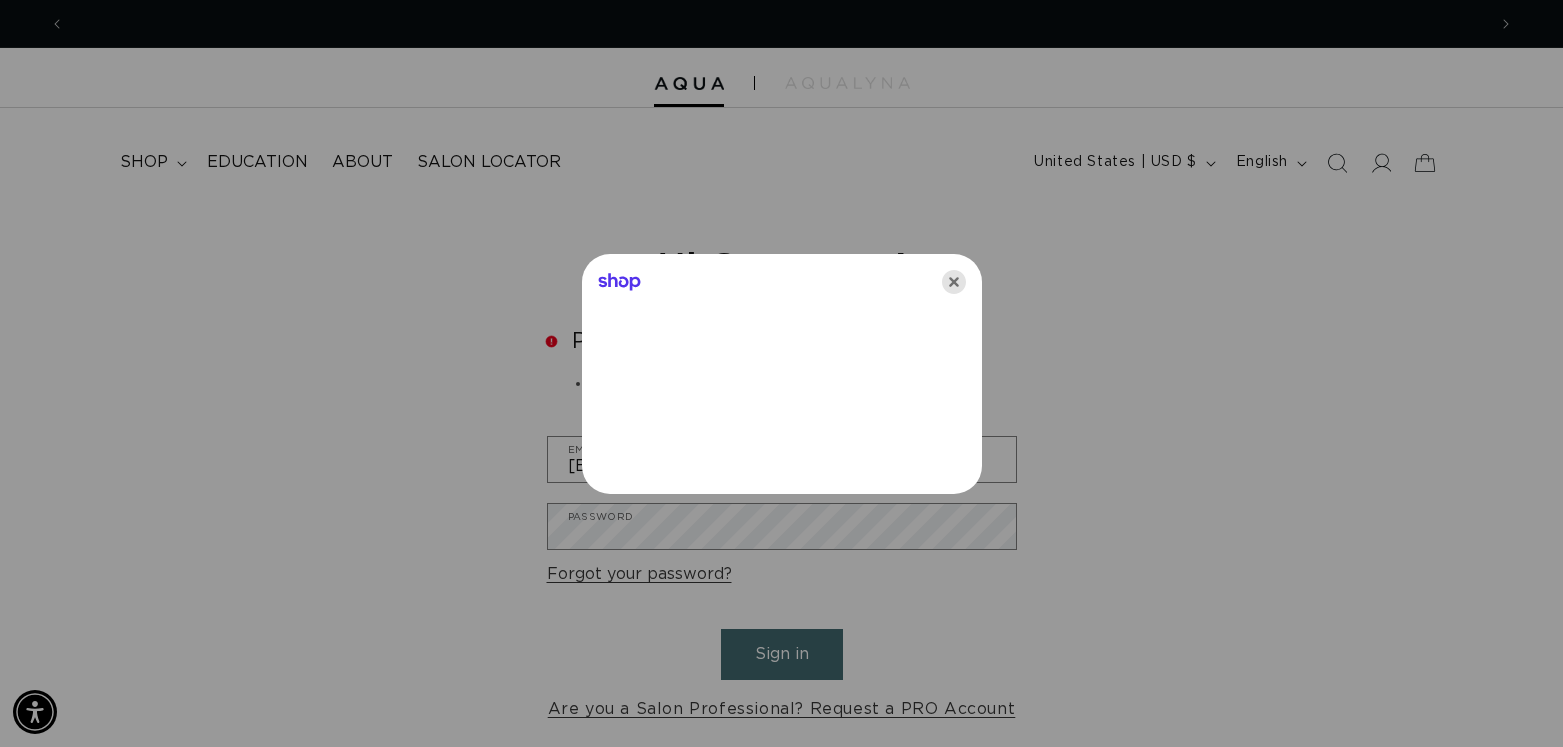 click 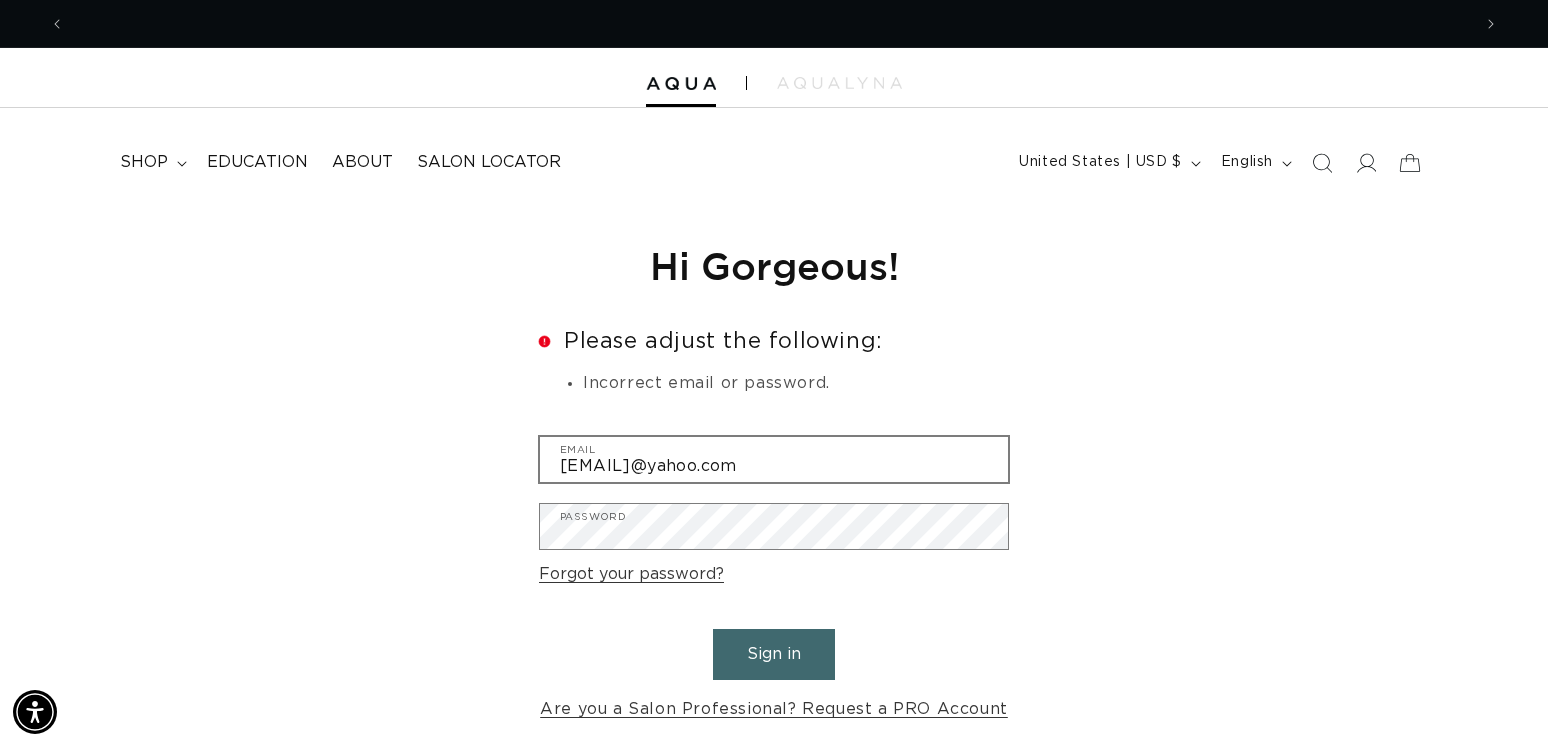 scroll, scrollTop: 0, scrollLeft: 0, axis: both 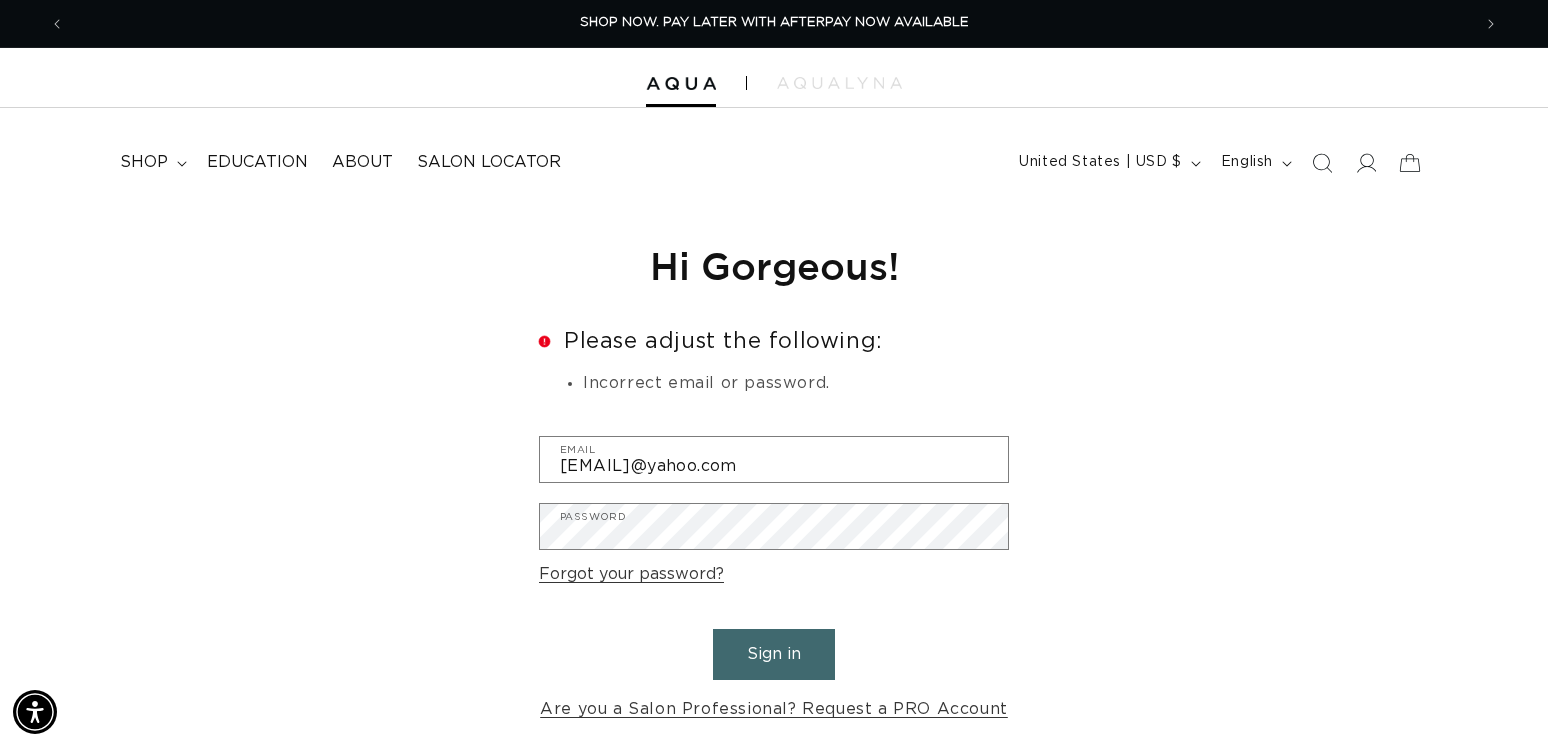 click on "Sign in" at bounding box center [774, 654] 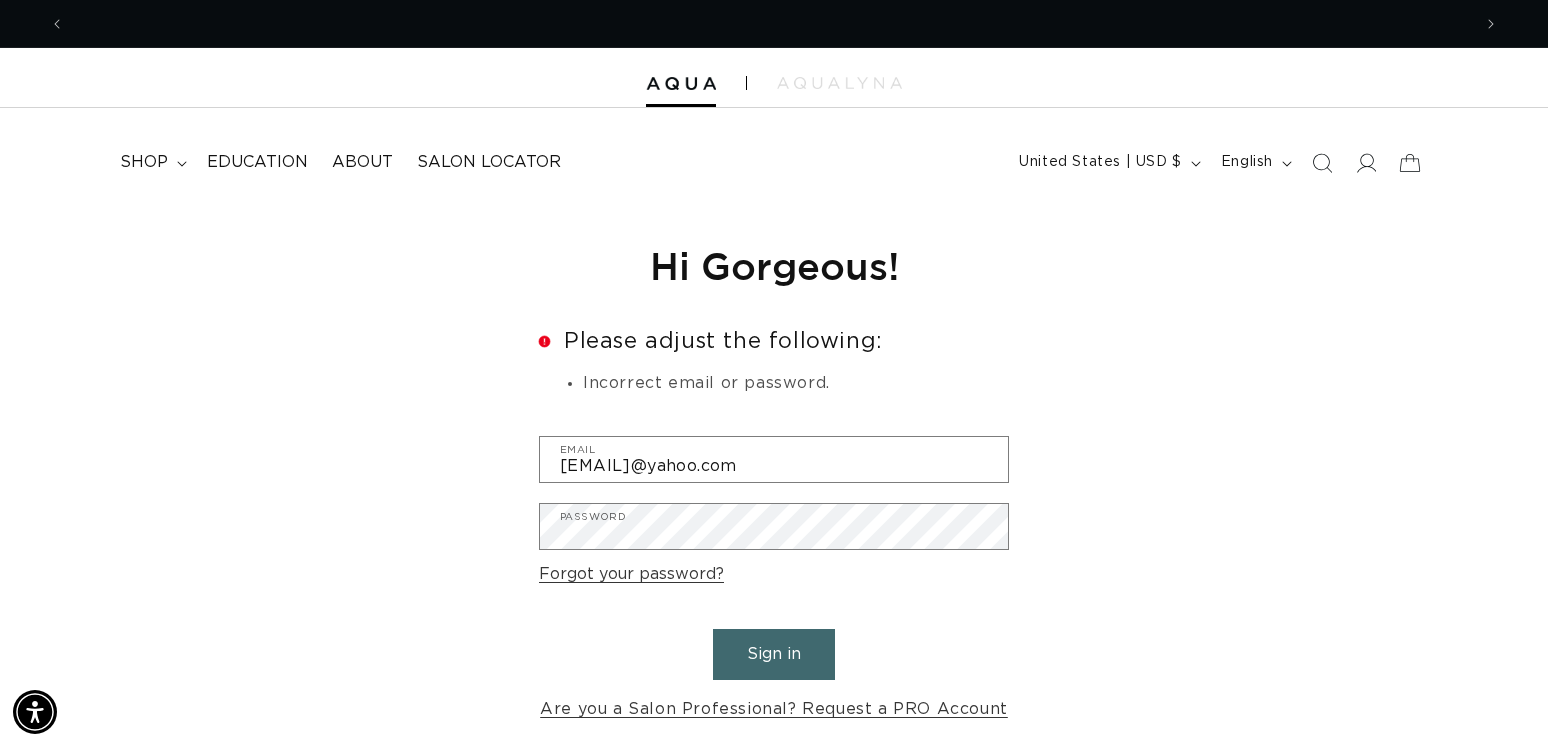 scroll, scrollTop: 0, scrollLeft: 2812, axis: horizontal 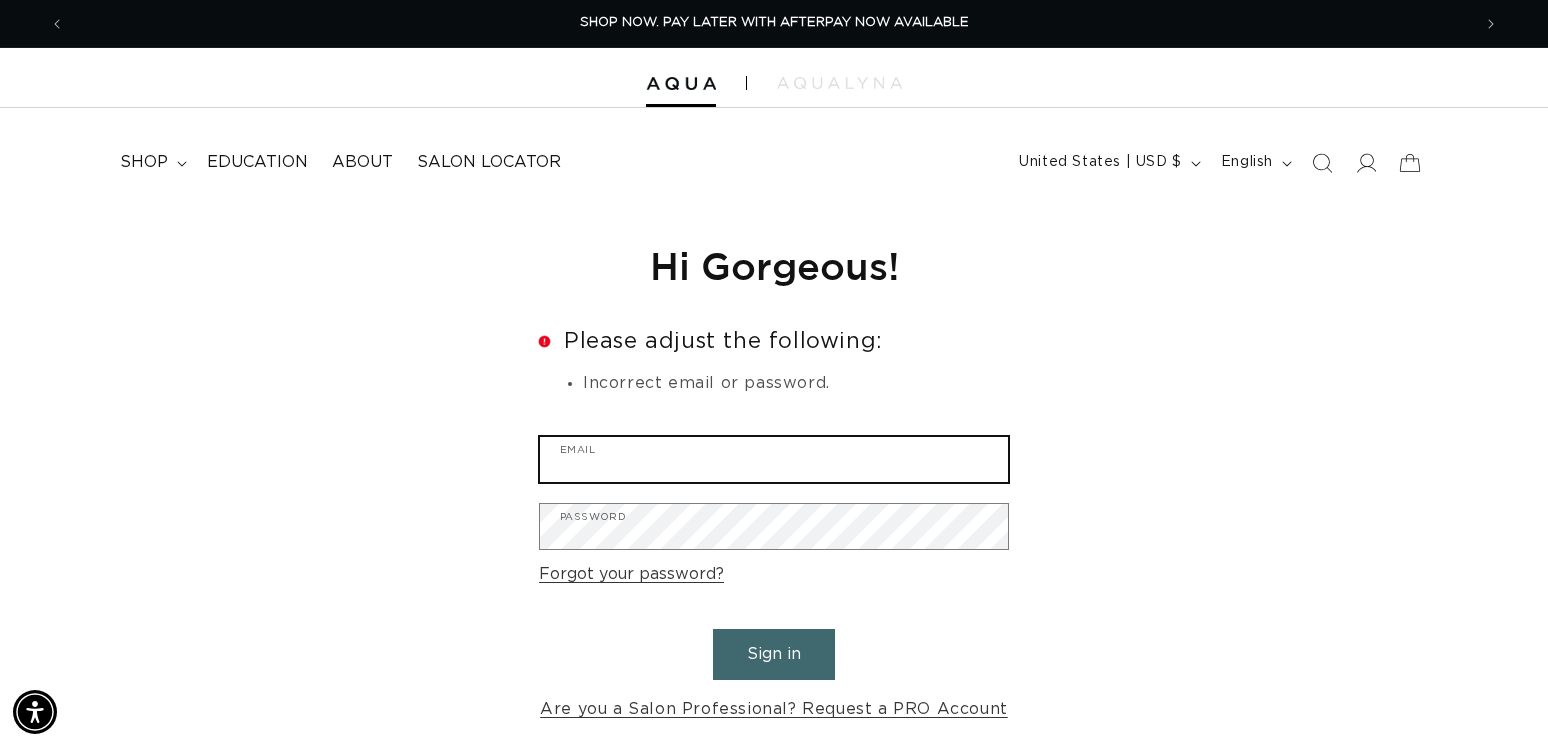 drag, startPoint x: 802, startPoint y: 449, endPoint x: 825, endPoint y: 444, distance: 23.537205 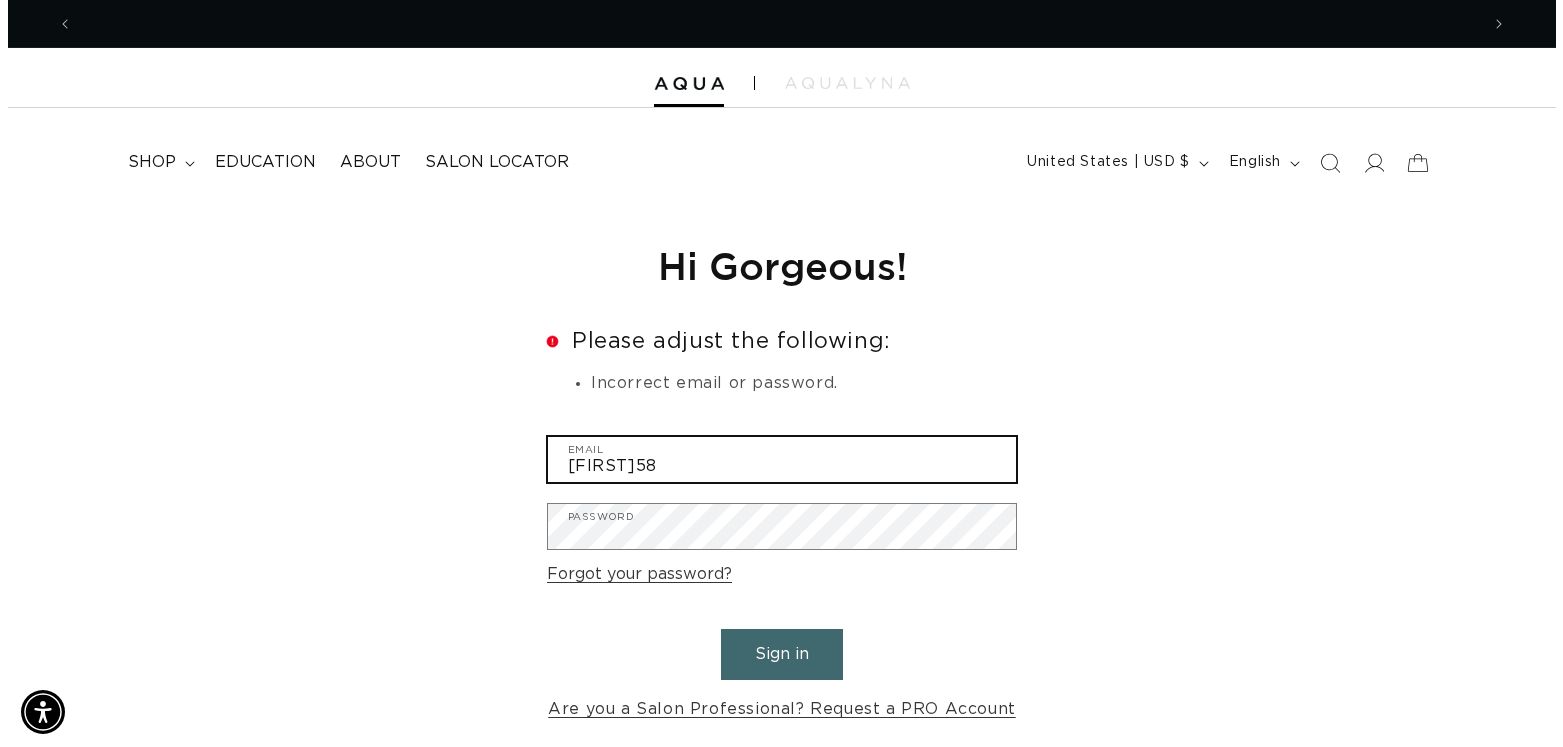 scroll, scrollTop: 0, scrollLeft: 2812, axis: horizontal 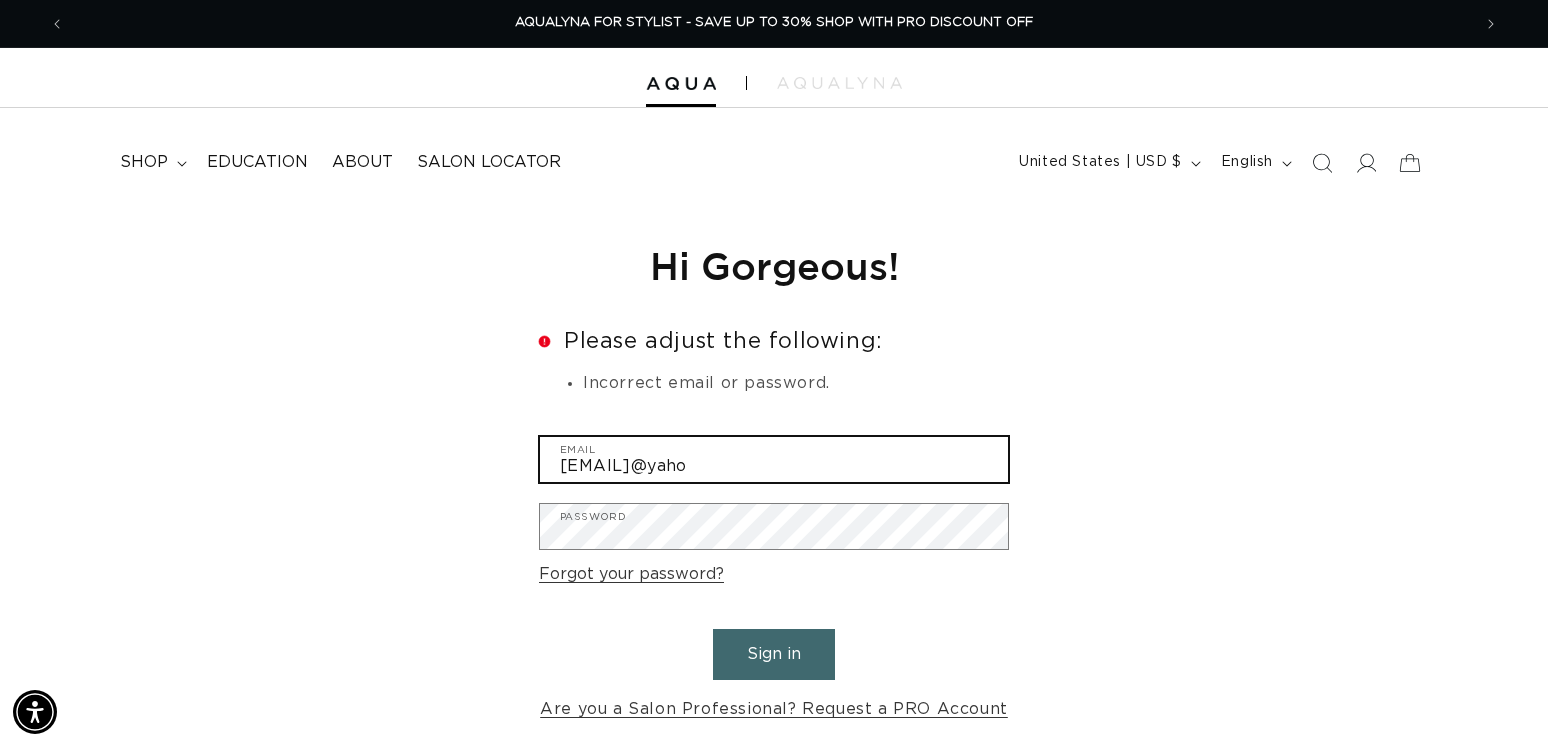 type on "haleythomas58@yahoo.com" 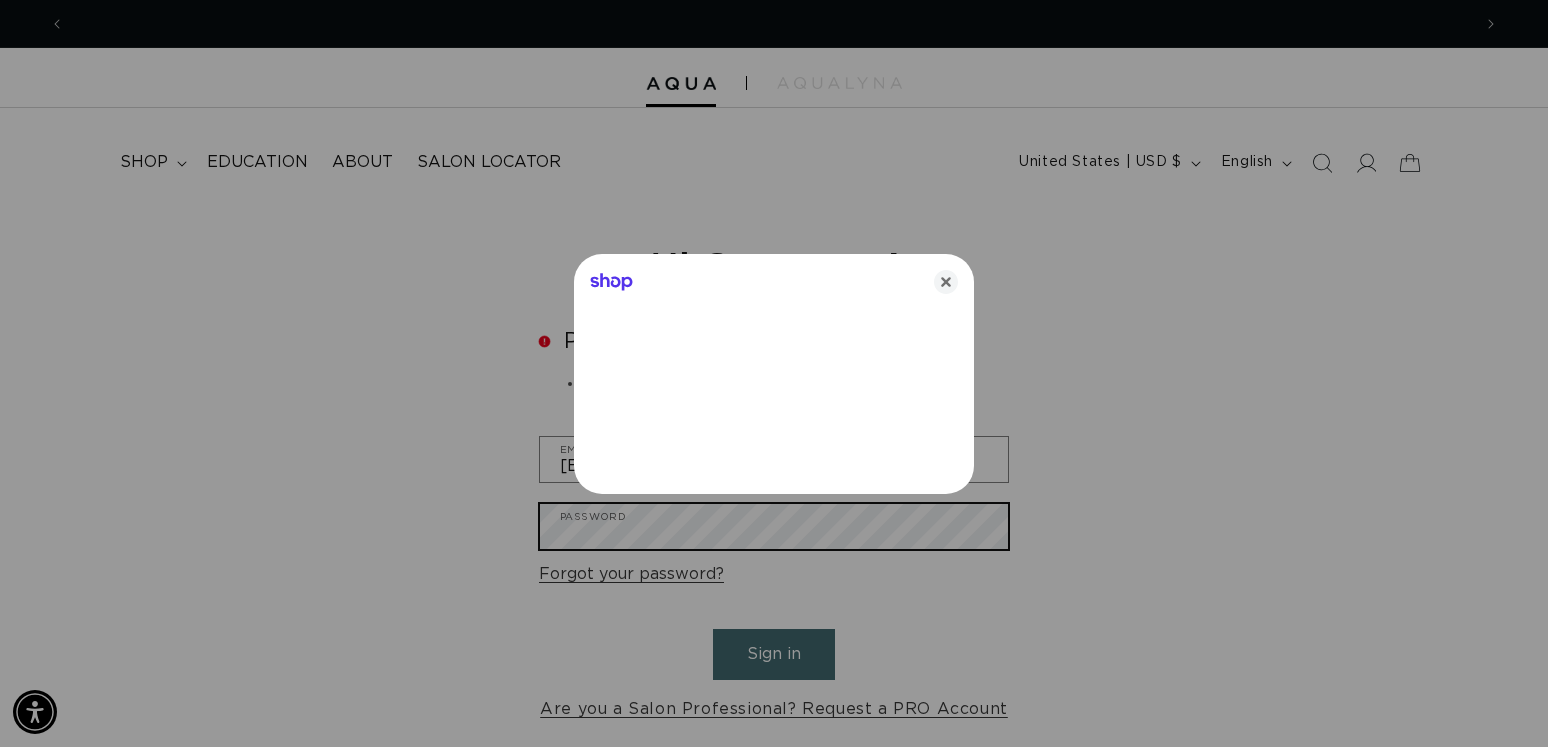 scroll, scrollTop: 0, scrollLeft: 0, axis: both 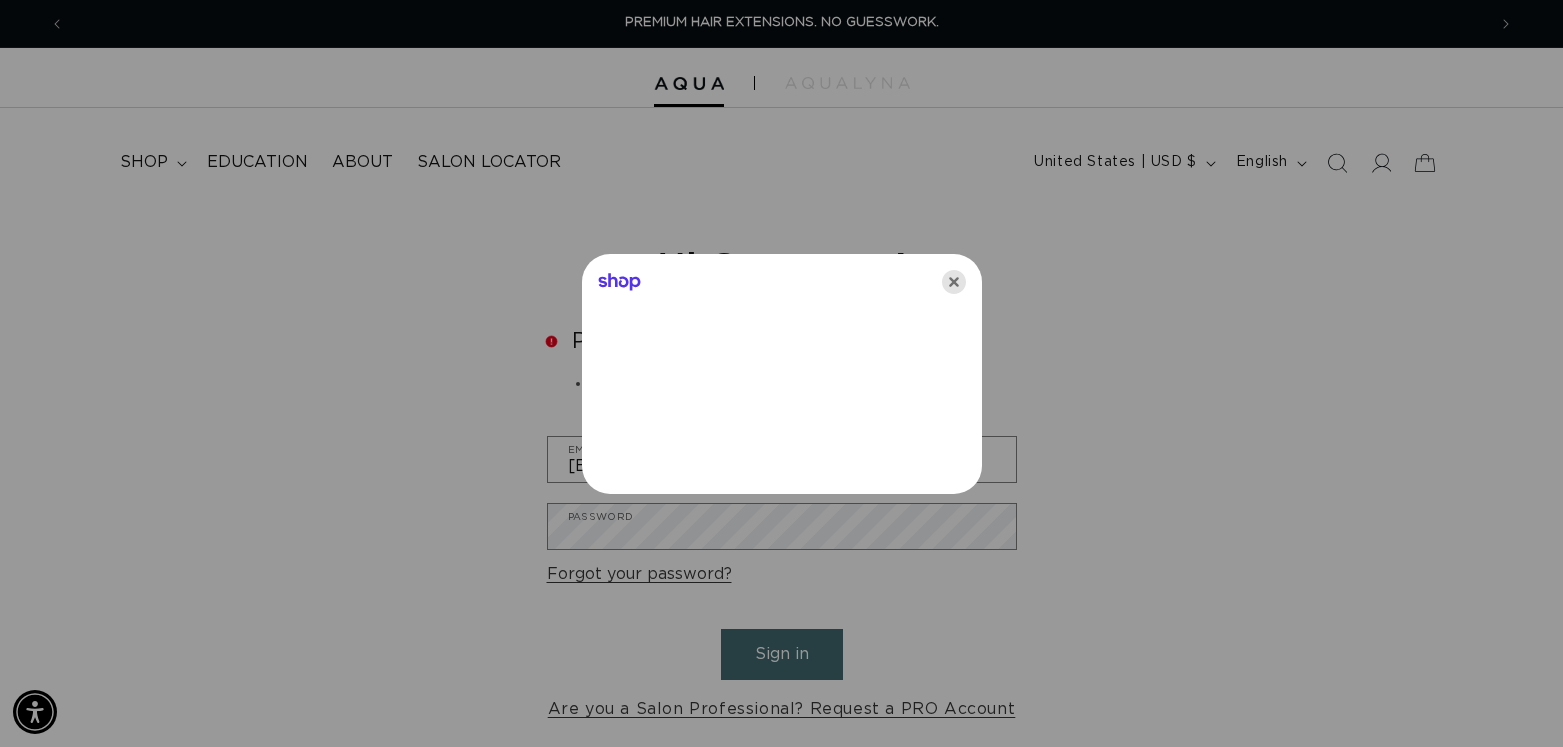 click 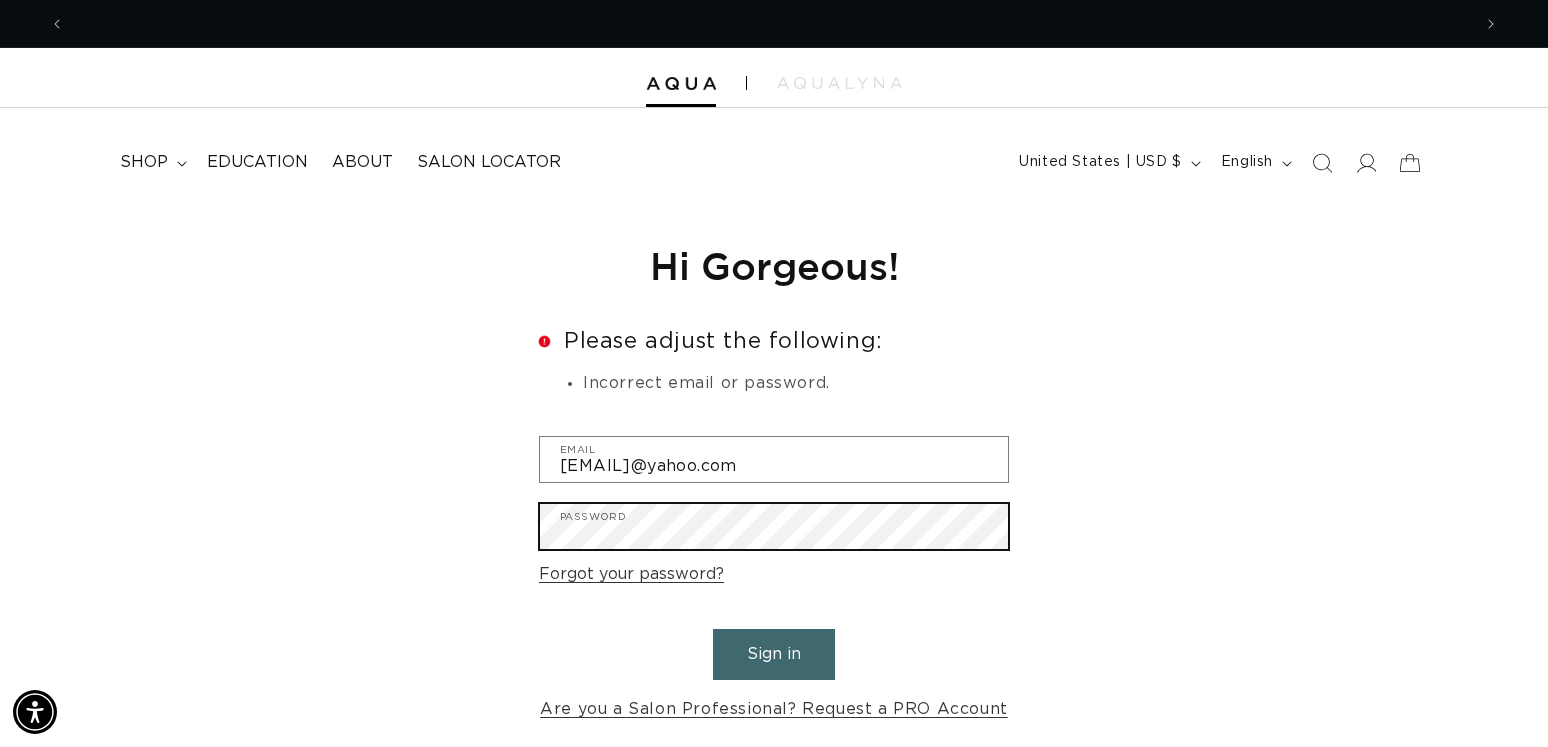 scroll, scrollTop: 0, scrollLeft: 2812, axis: horizontal 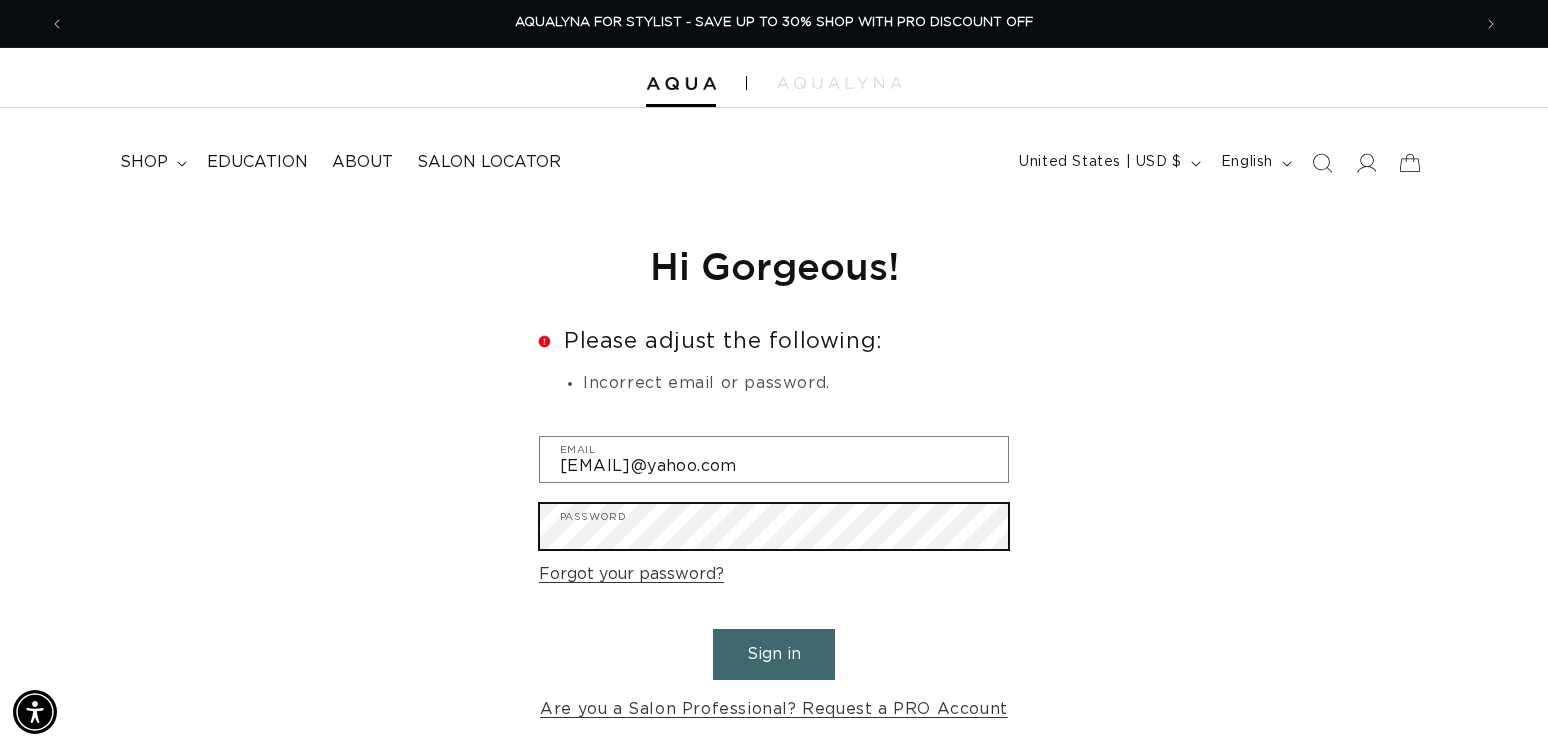 click on "Sign in" at bounding box center (774, 654) 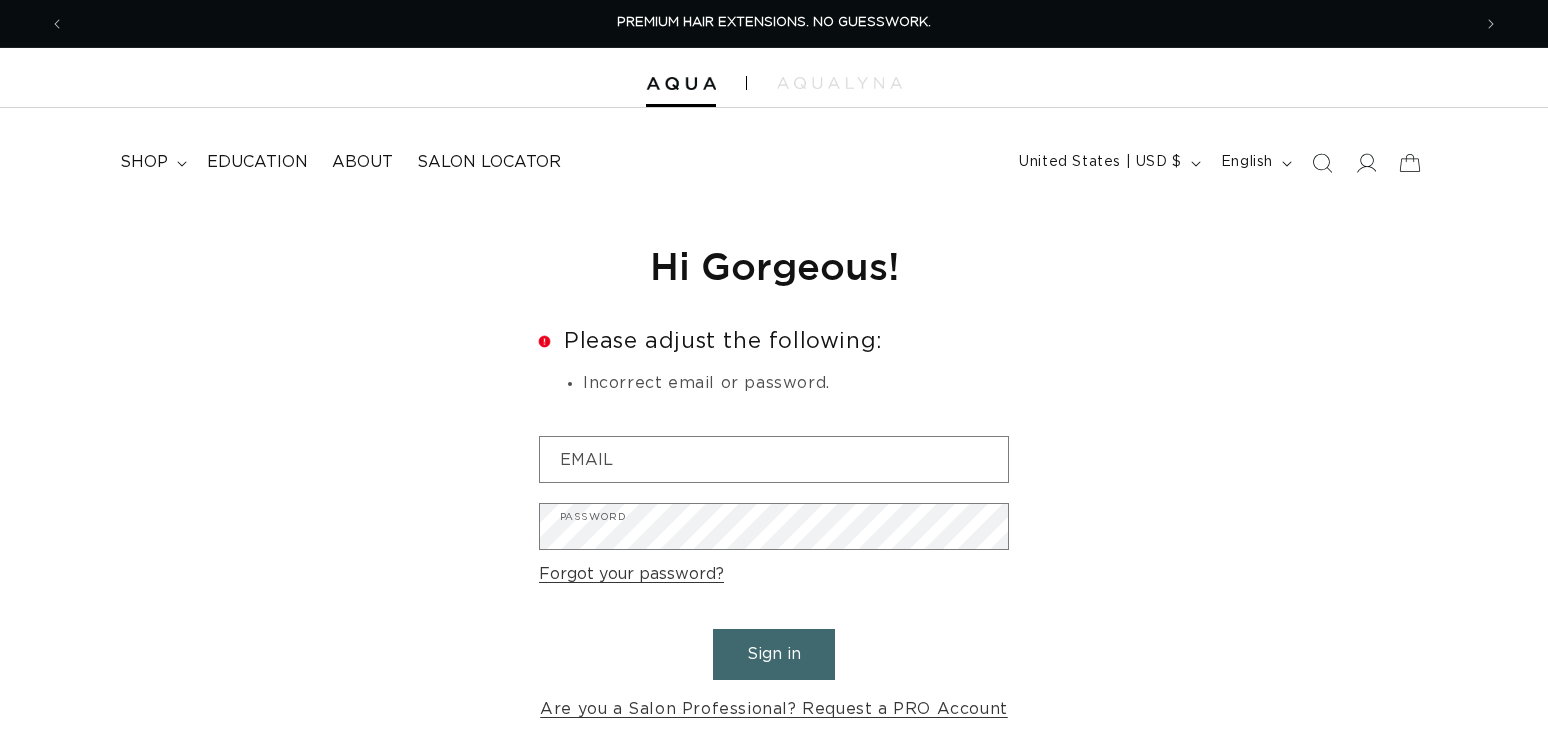 scroll, scrollTop: 0, scrollLeft: 0, axis: both 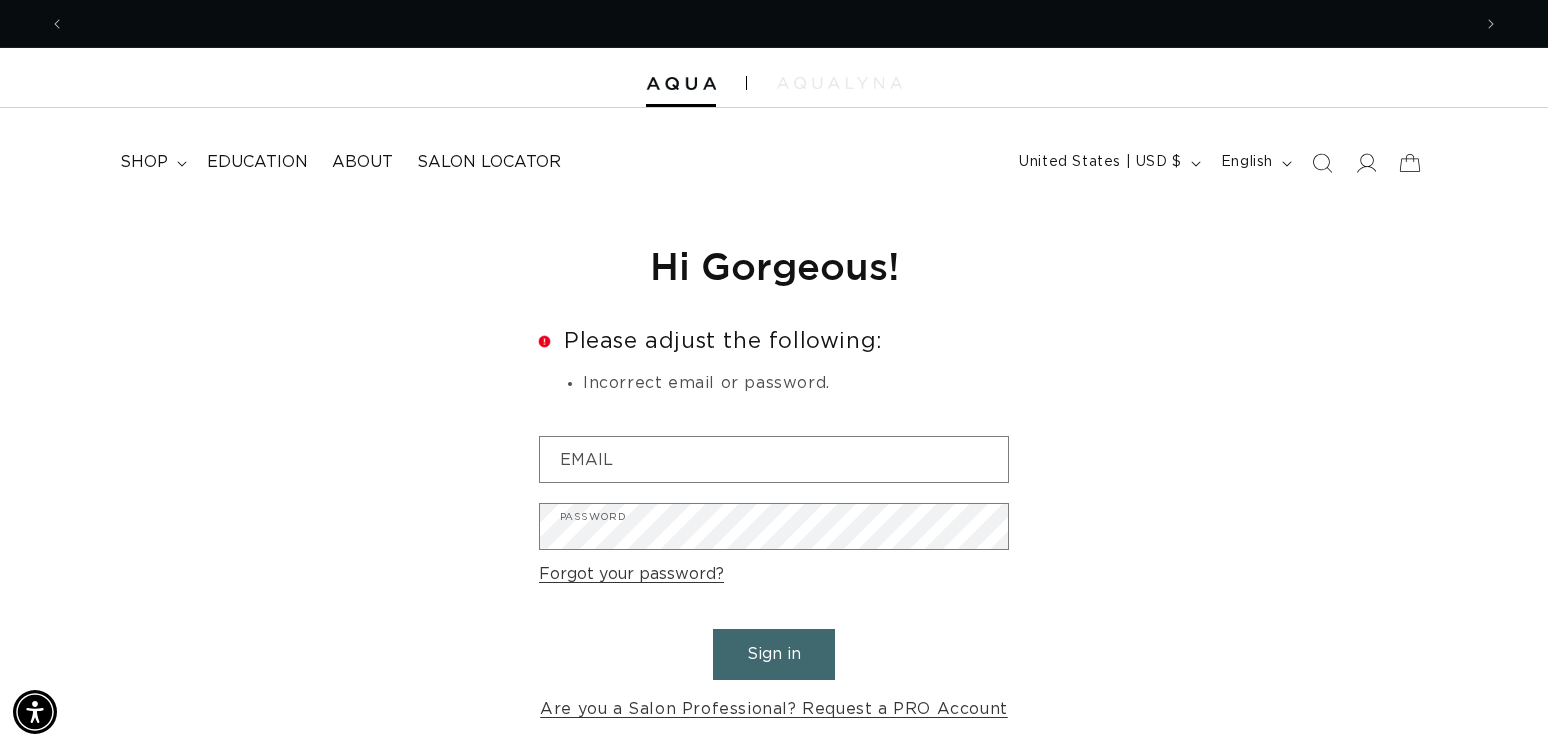 click at bounding box center [839, 83] 